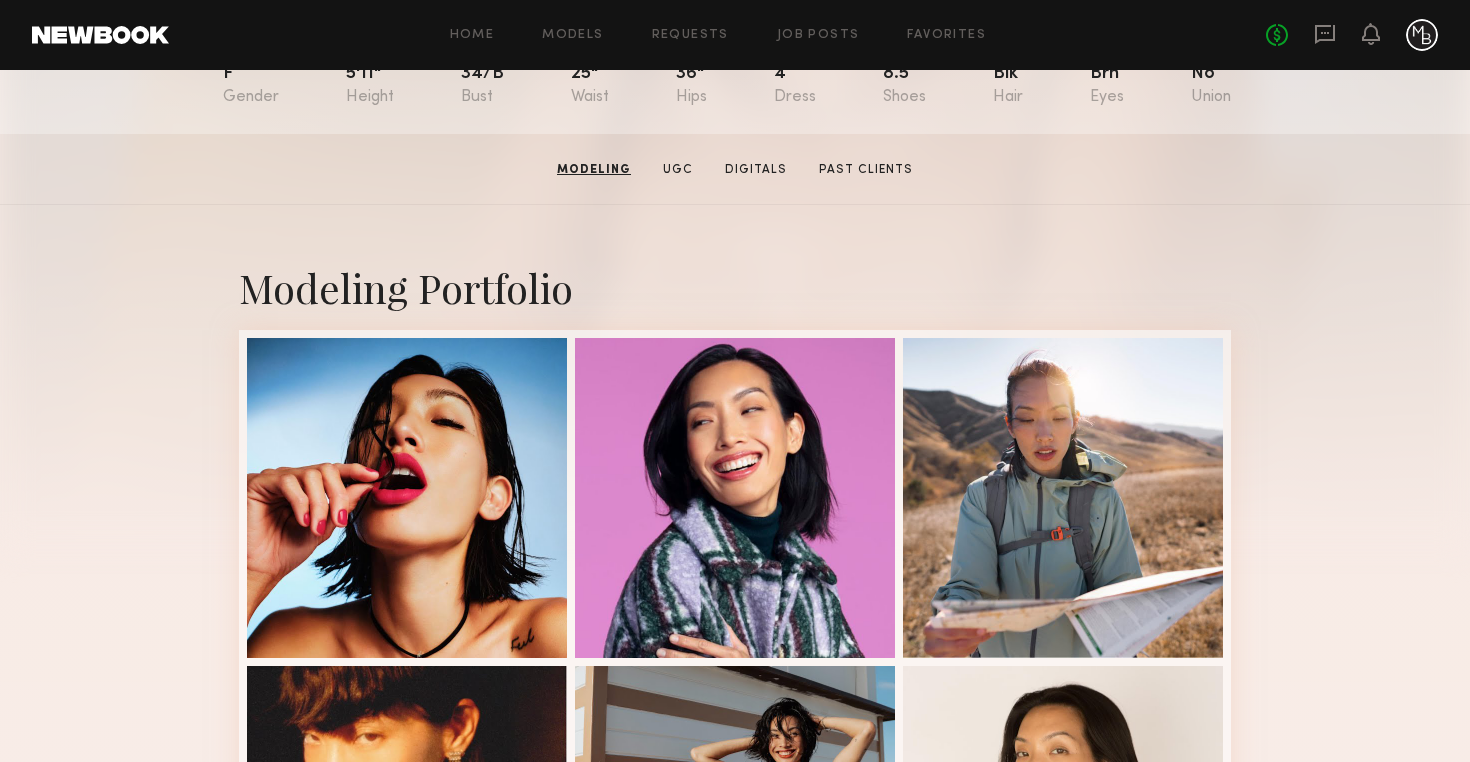 scroll, scrollTop: 0, scrollLeft: 0, axis: both 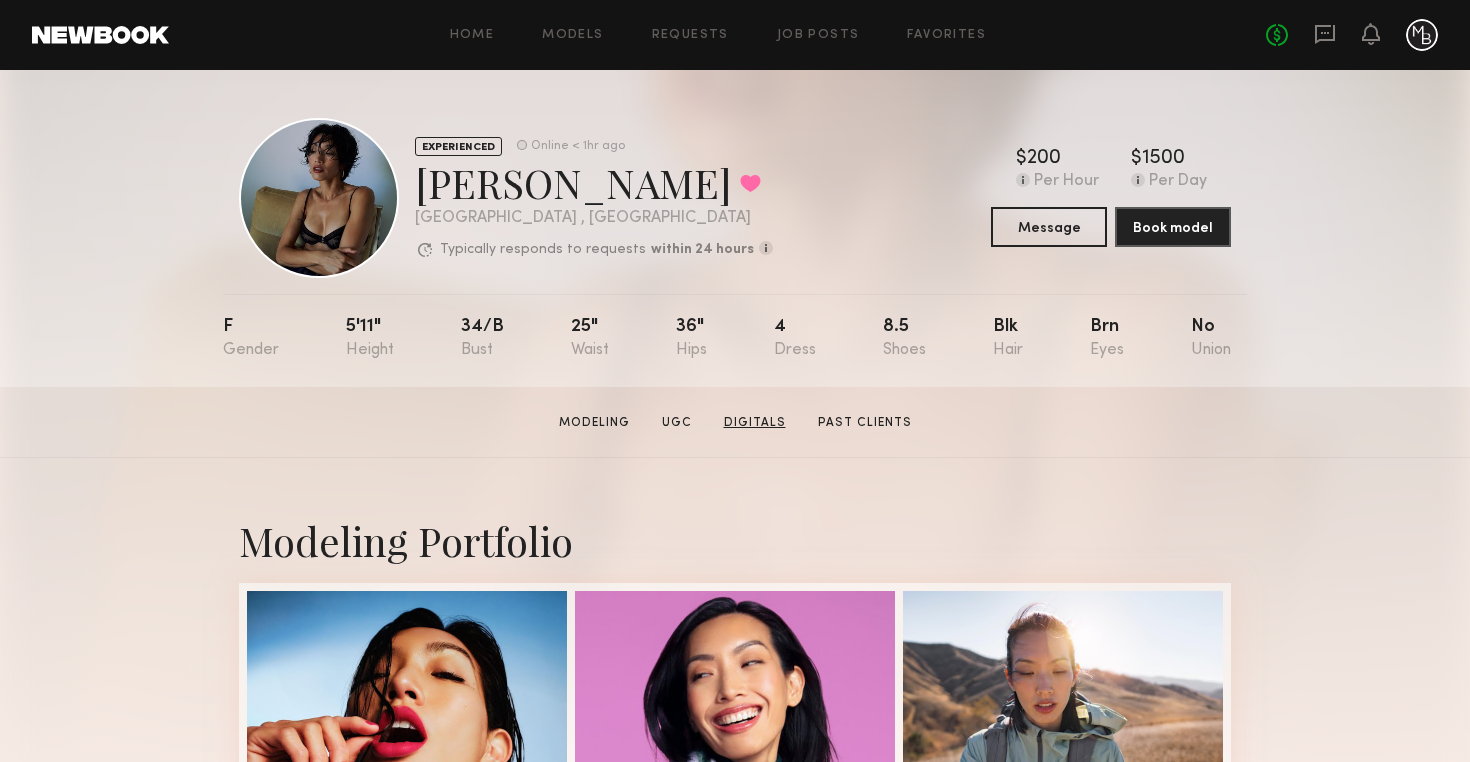 click on "Digitals" 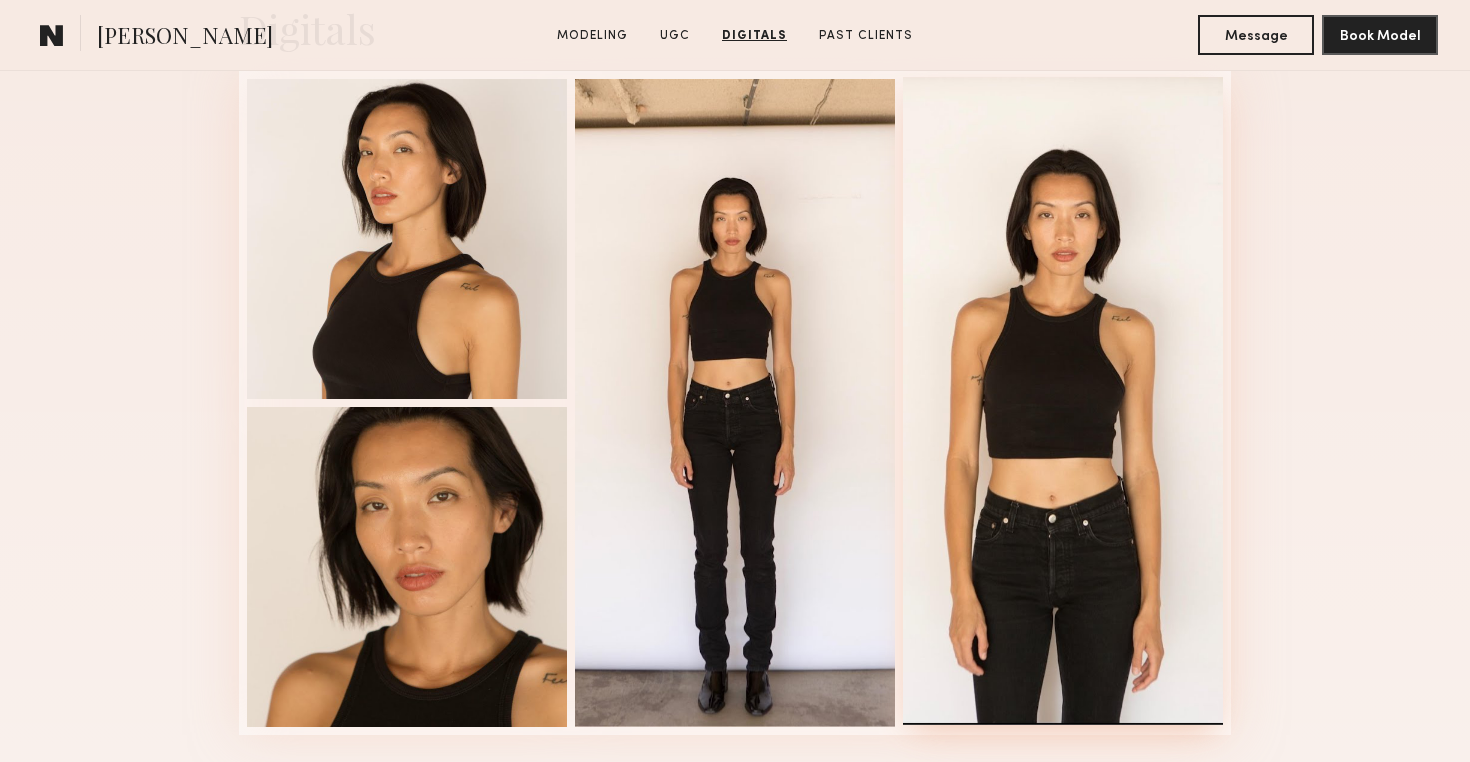 scroll, scrollTop: 4036, scrollLeft: 0, axis: vertical 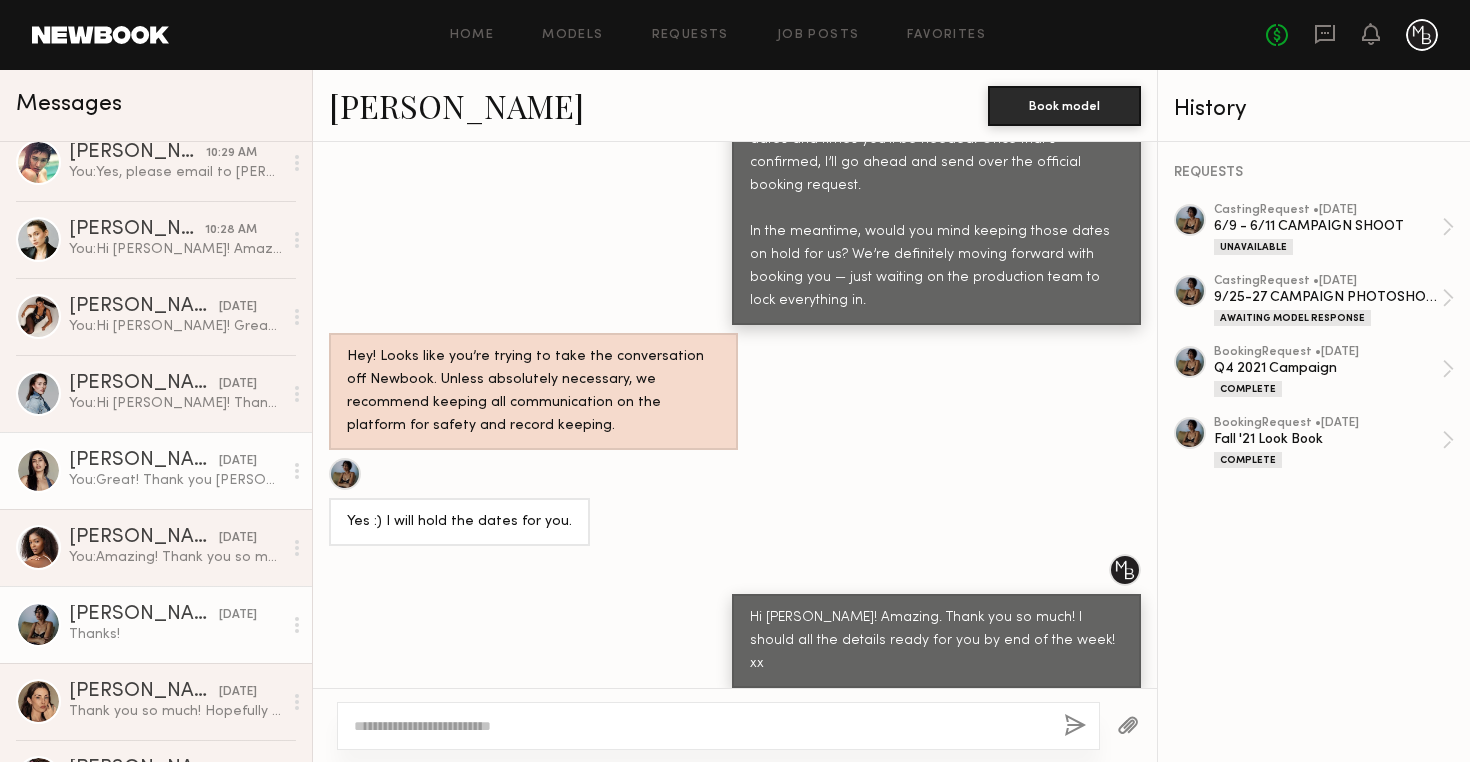 click on "You:  Great! Thank you [PERSON_NAME]! xx" 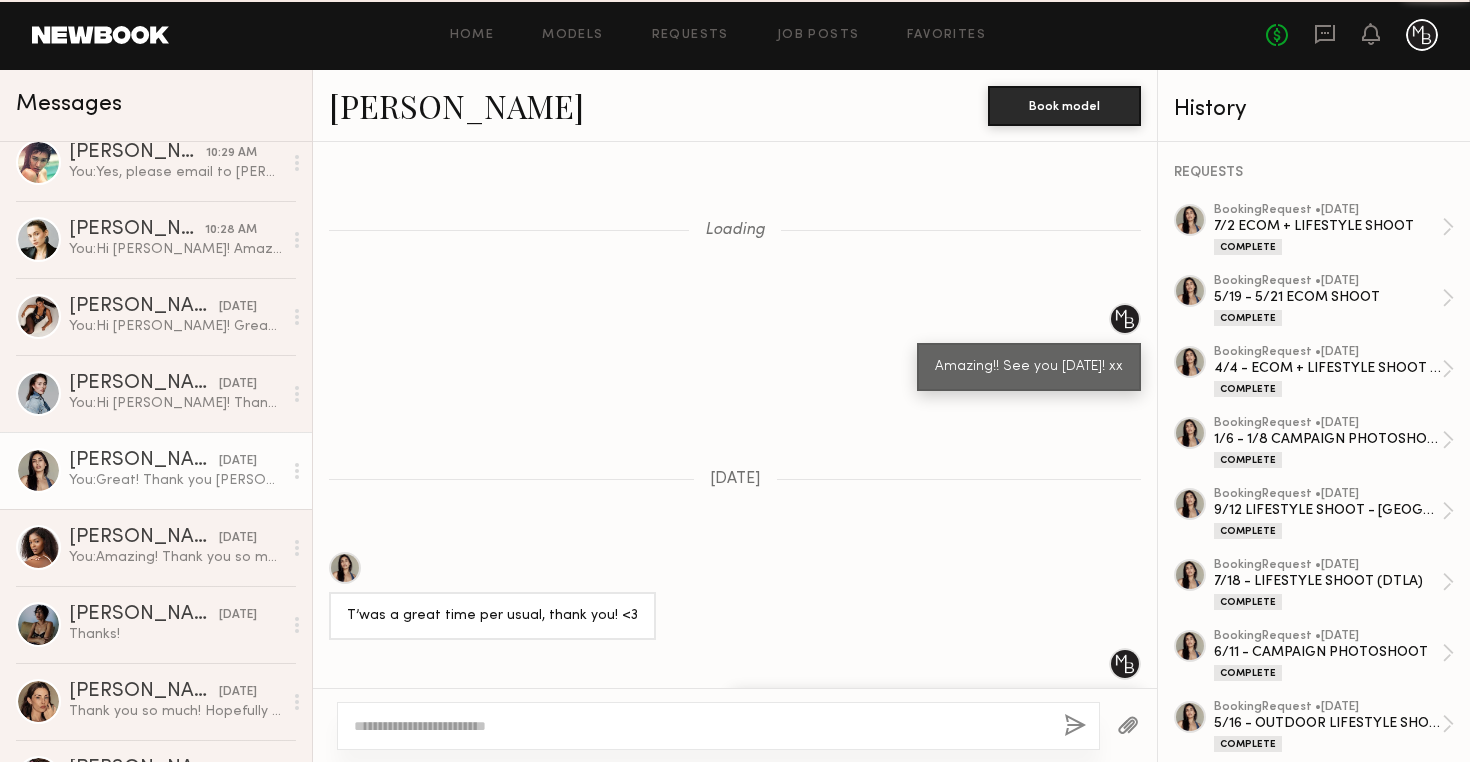 scroll, scrollTop: 1385, scrollLeft: 0, axis: vertical 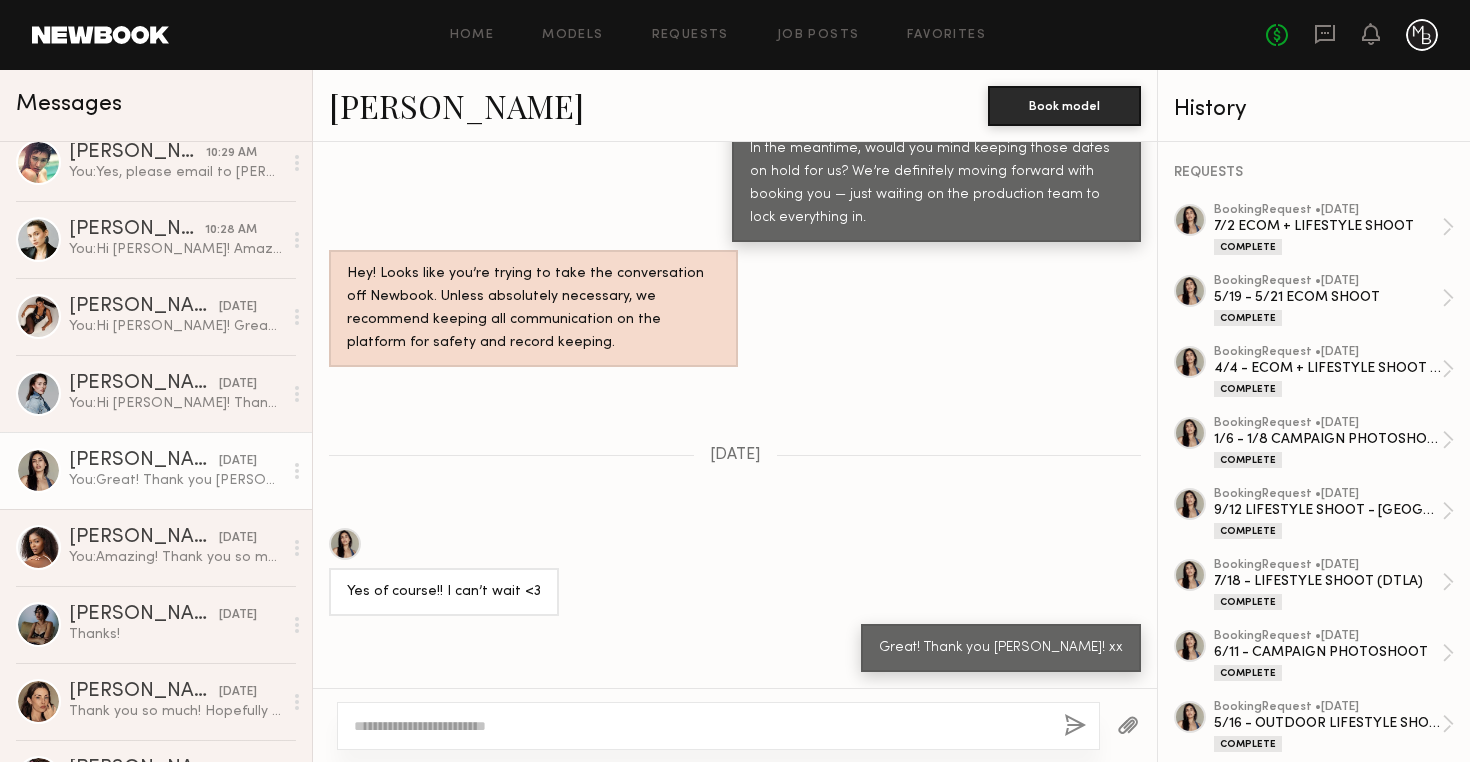 click on "Sharon C." 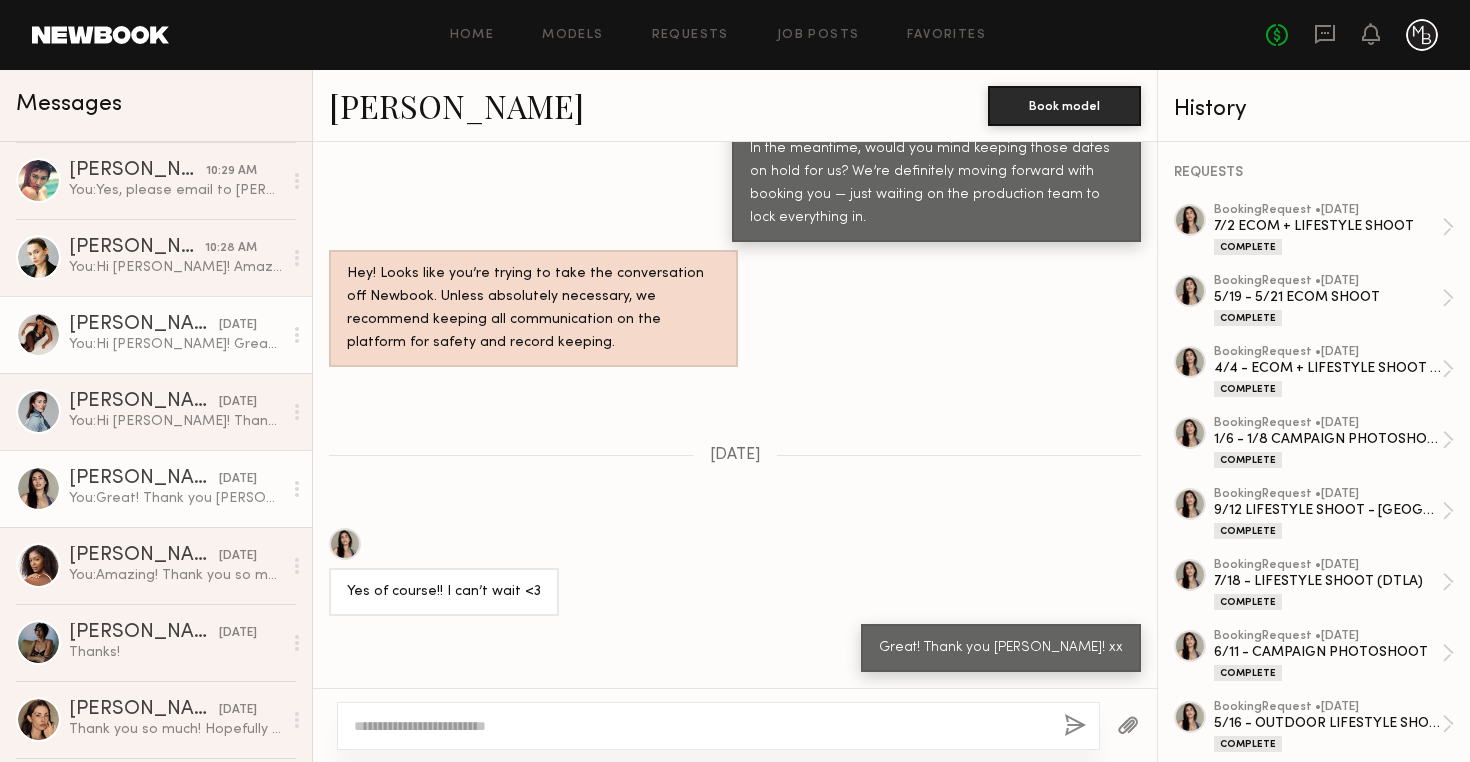 scroll, scrollTop: 0, scrollLeft: 0, axis: both 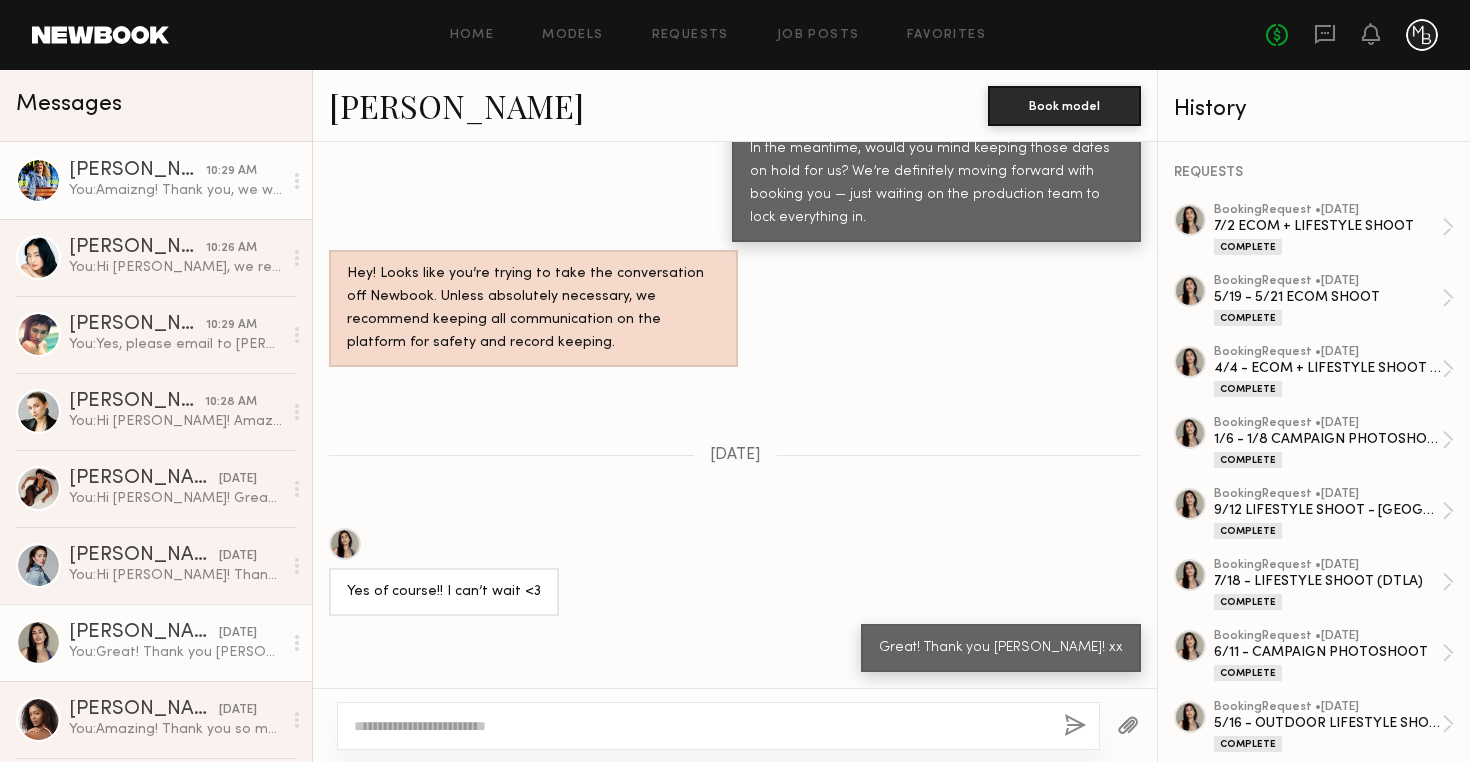 click on "You:  Amaizng! Thank you, we will send the book request by the end of this week. :)" 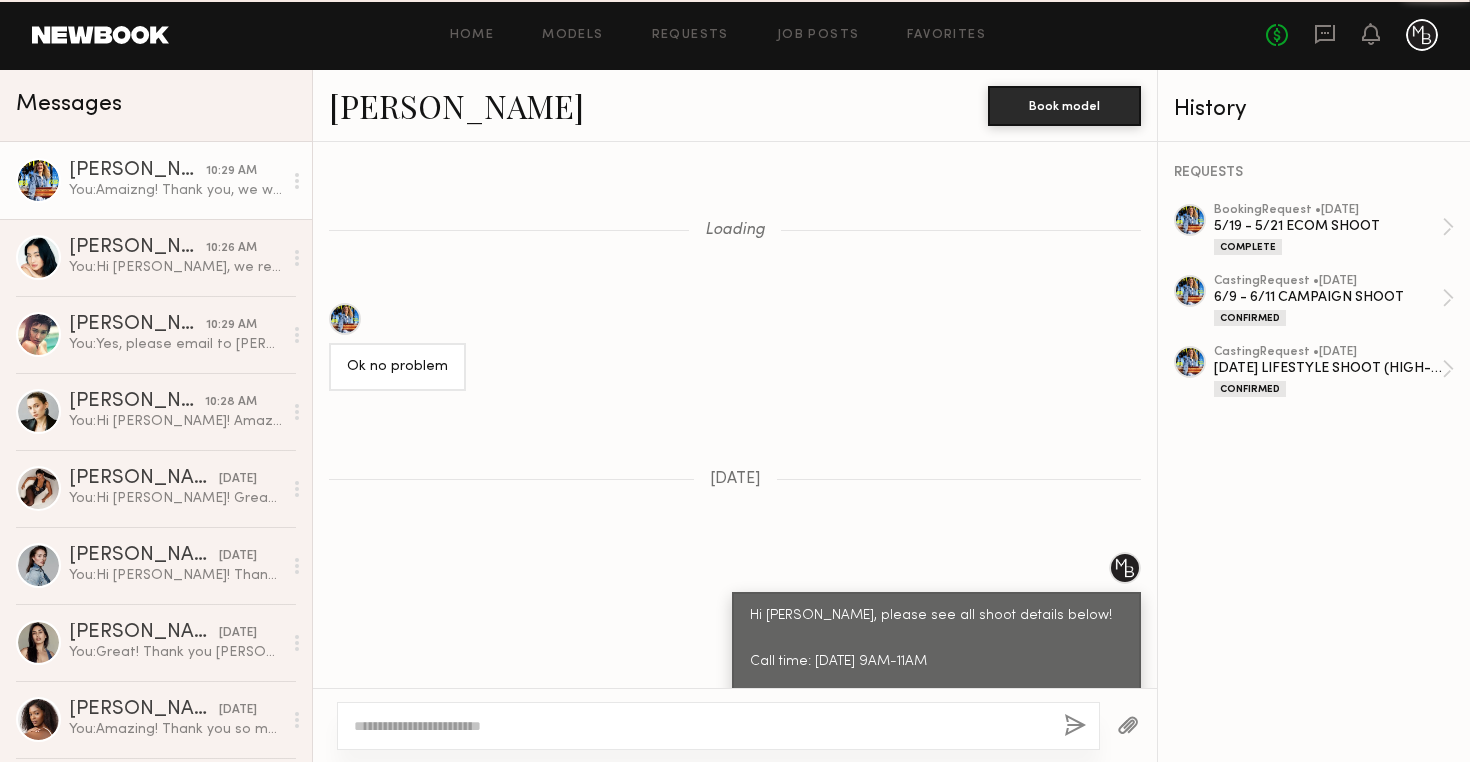 scroll, scrollTop: 2179, scrollLeft: 0, axis: vertical 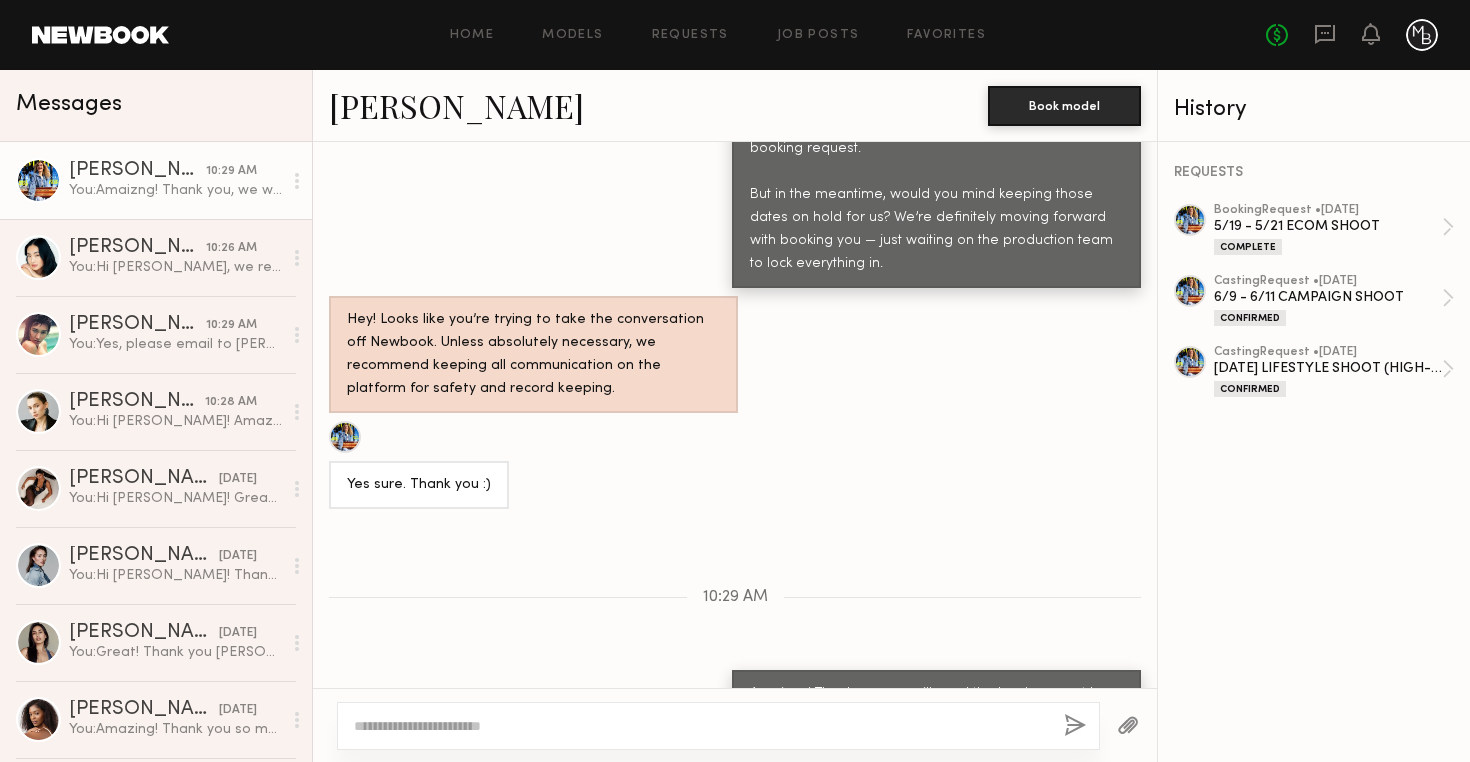 click on "Alena P." 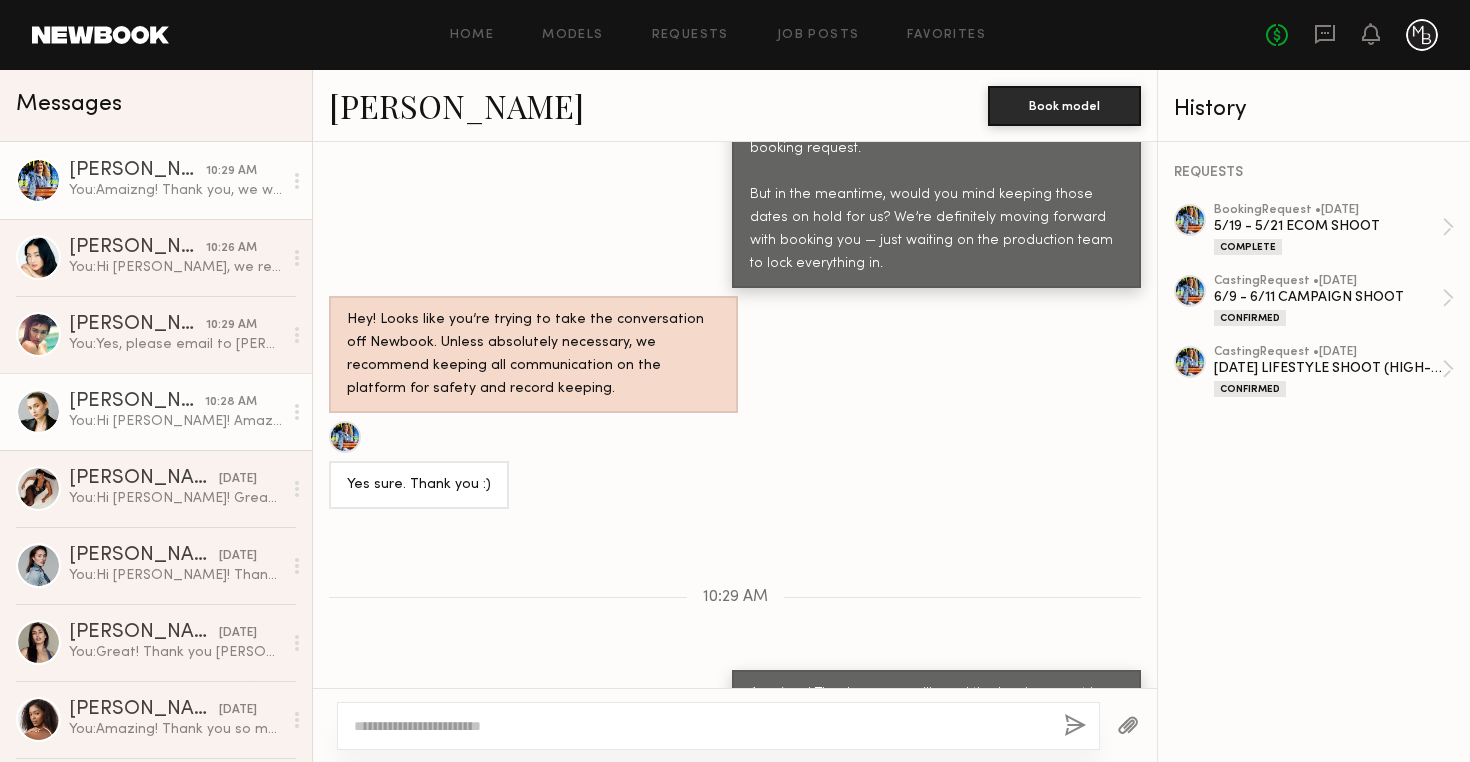 click on "You:  Hi Yulia! Amazing, we more and likely will have you join on the last day 8/8 as we want to fit you into shoot ECOM. Once I have more details of specific times, Ill send you the booking request once it's all confirmed. If you can please HOLD those dates for us that would be great! xx" 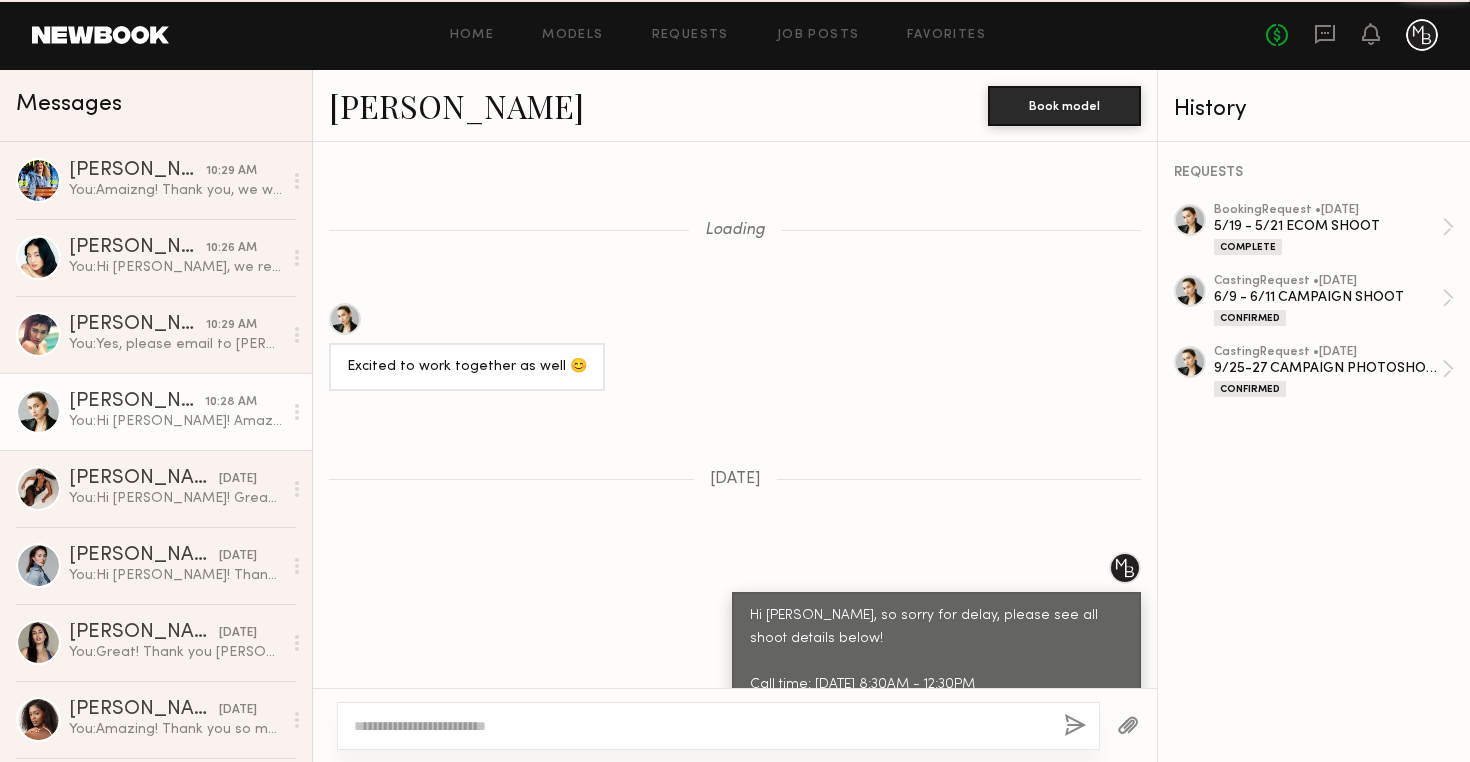 scroll, scrollTop: 2502, scrollLeft: 0, axis: vertical 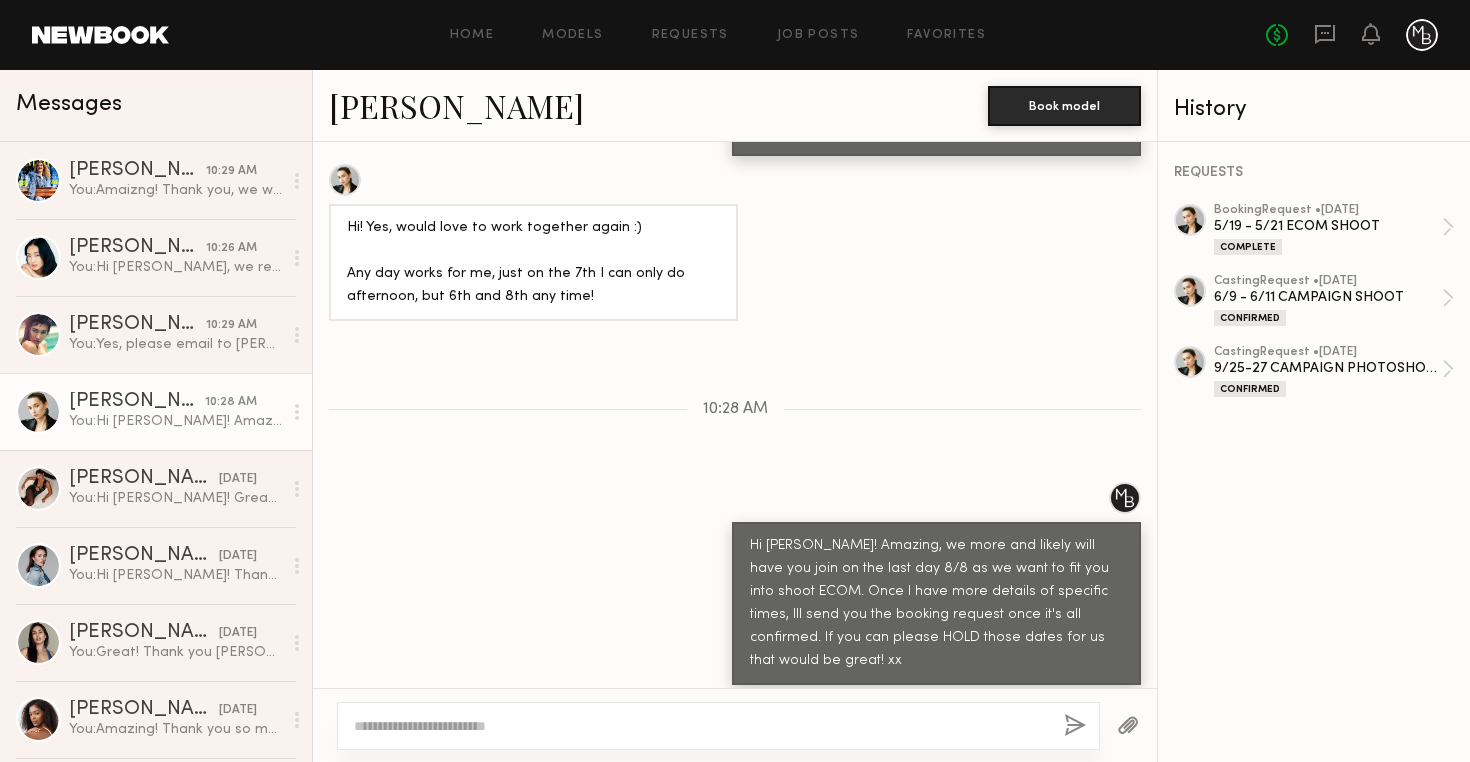 click on "Yuliia K." 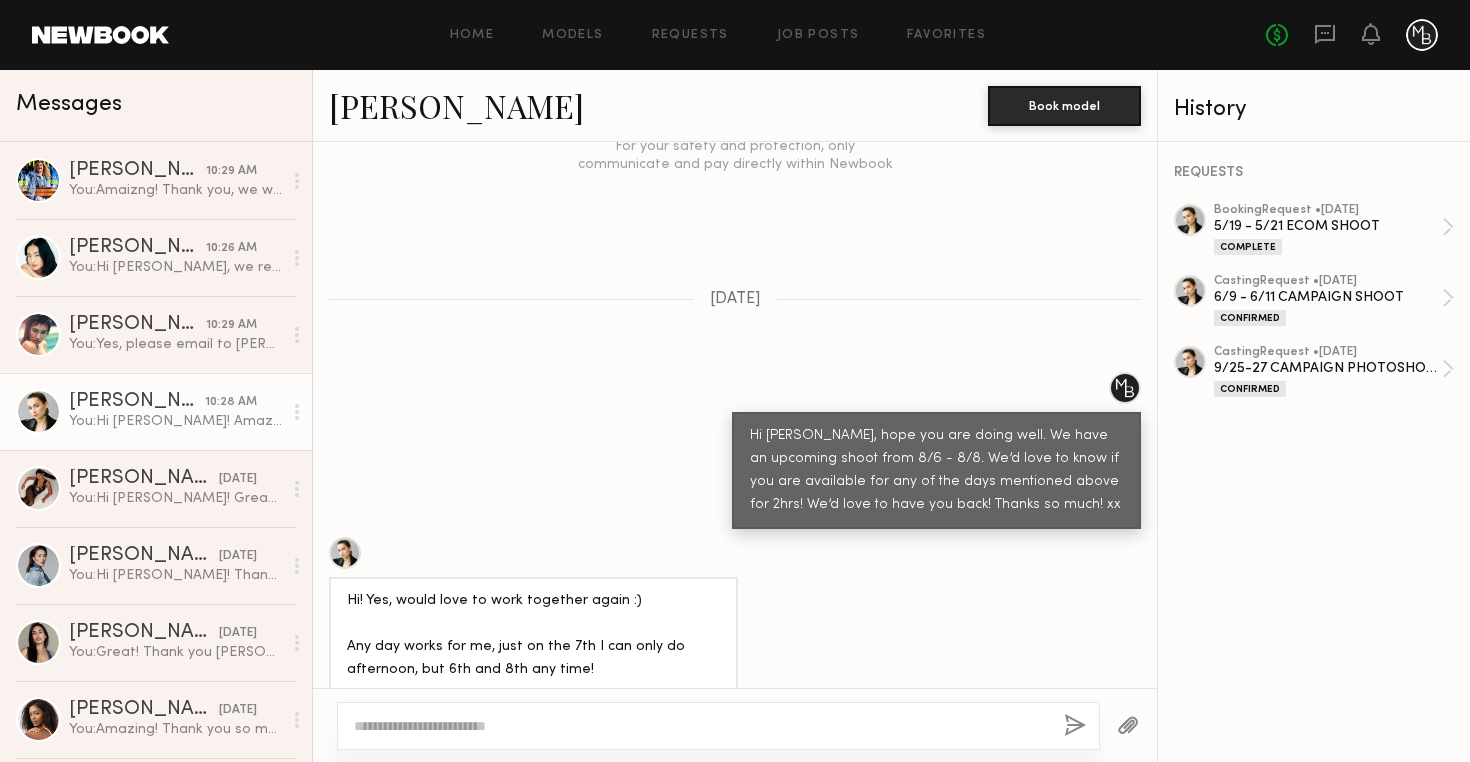scroll, scrollTop: 1963, scrollLeft: 0, axis: vertical 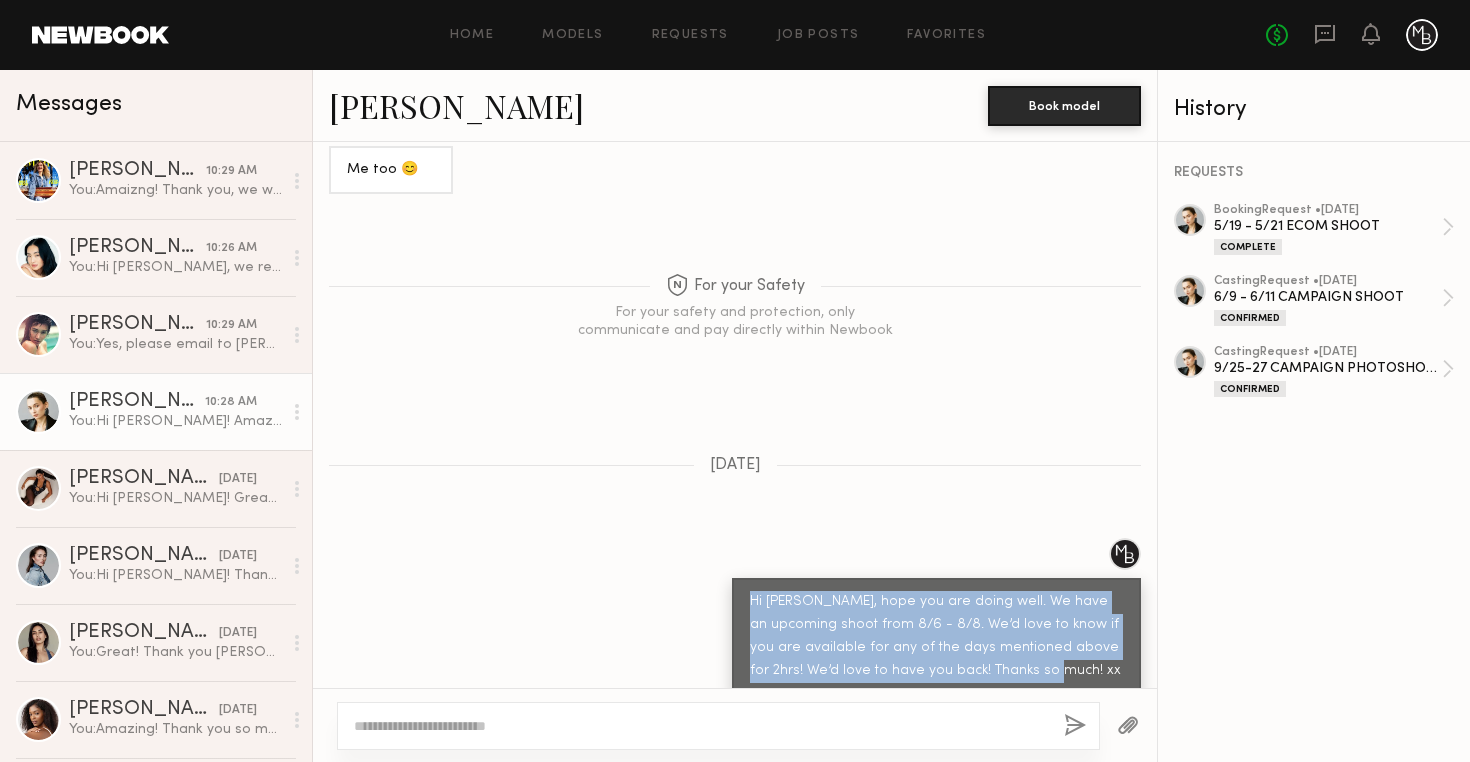 drag, startPoint x: 753, startPoint y: 558, endPoint x: 1084, endPoint y: 625, distance: 337.7129 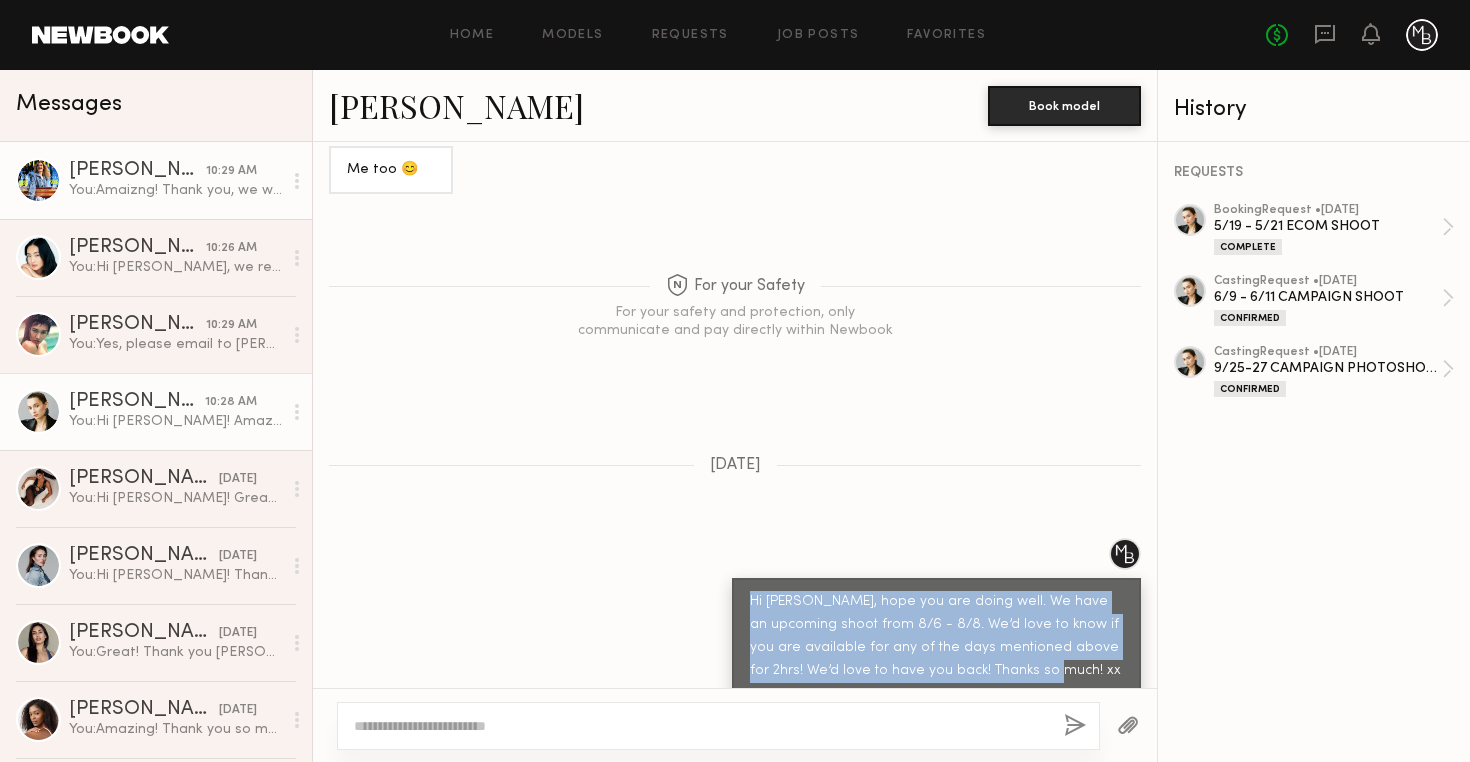 click on "Alena P. 10:29 AM You:  Amaizng! Thank you, we will send the book request by the end of this week. :)" 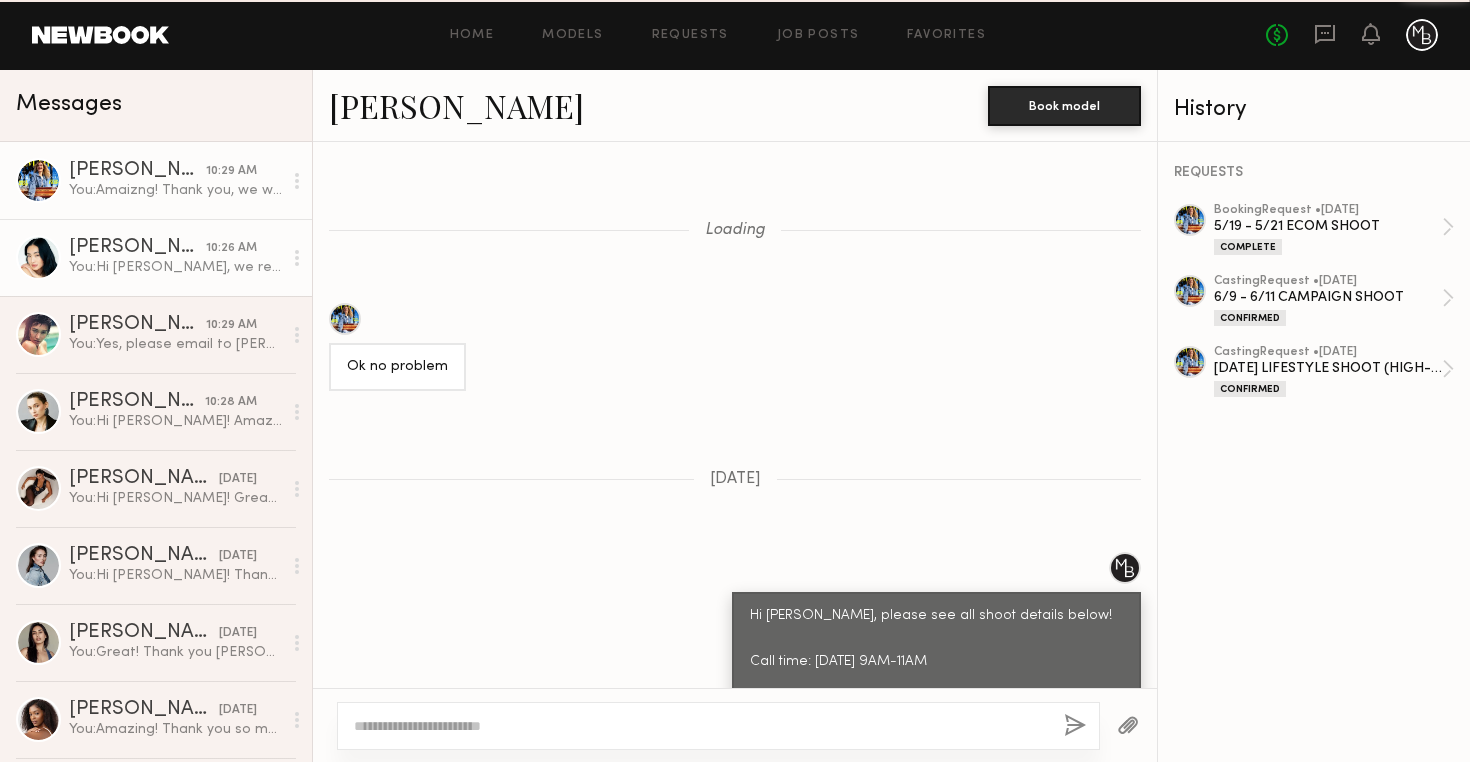 scroll, scrollTop: 2179, scrollLeft: 0, axis: vertical 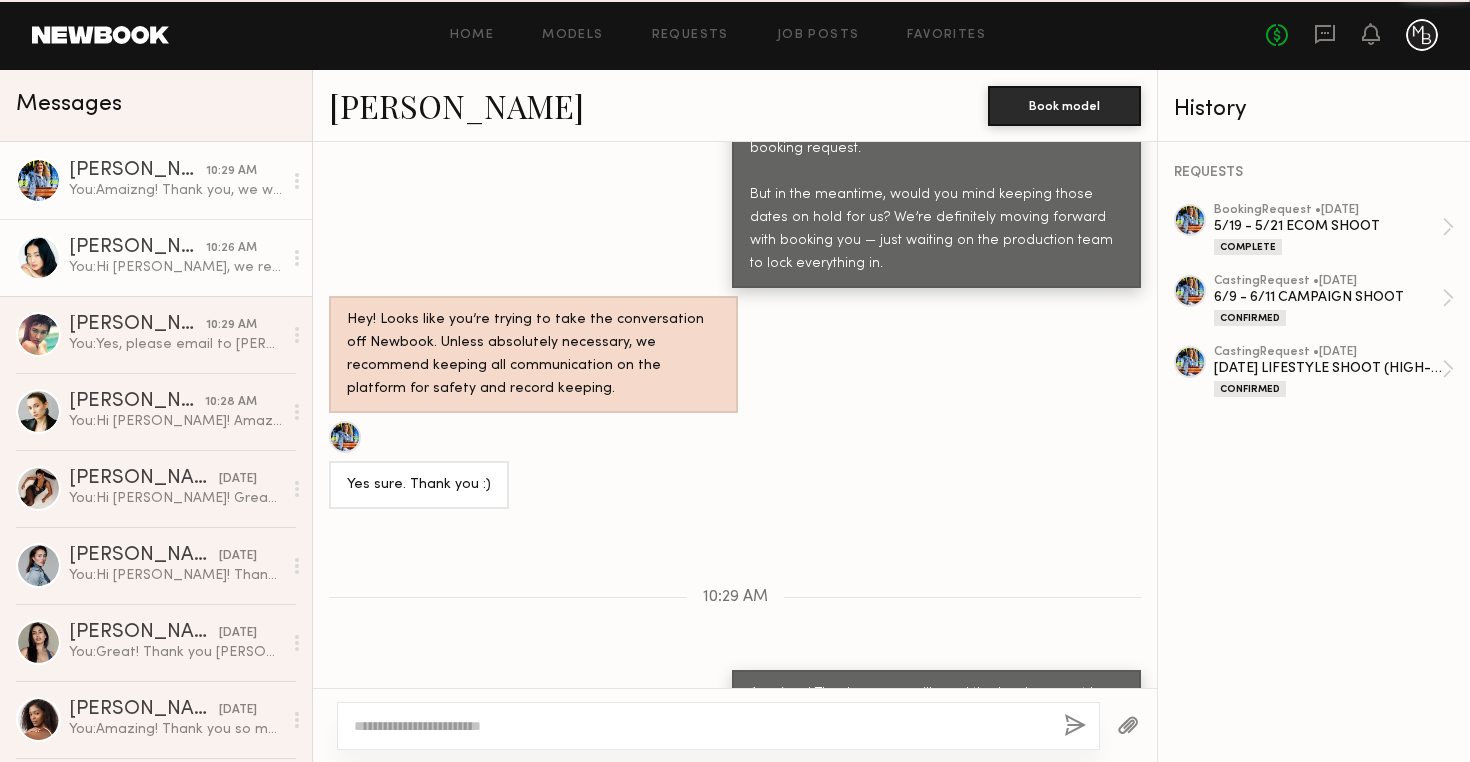click on "You:  Hi Jiajing, we received it. Thank you!" 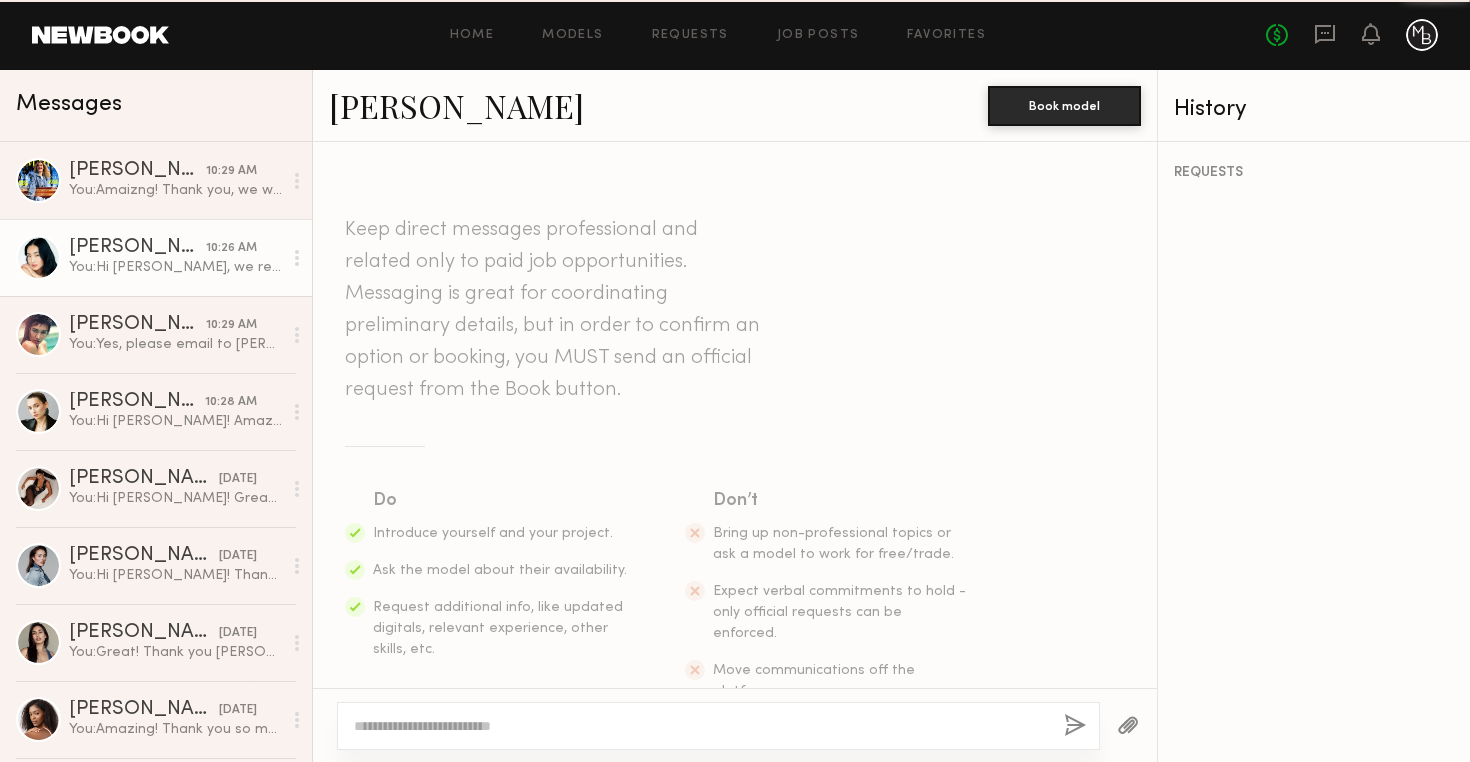 scroll, scrollTop: 1736, scrollLeft: 0, axis: vertical 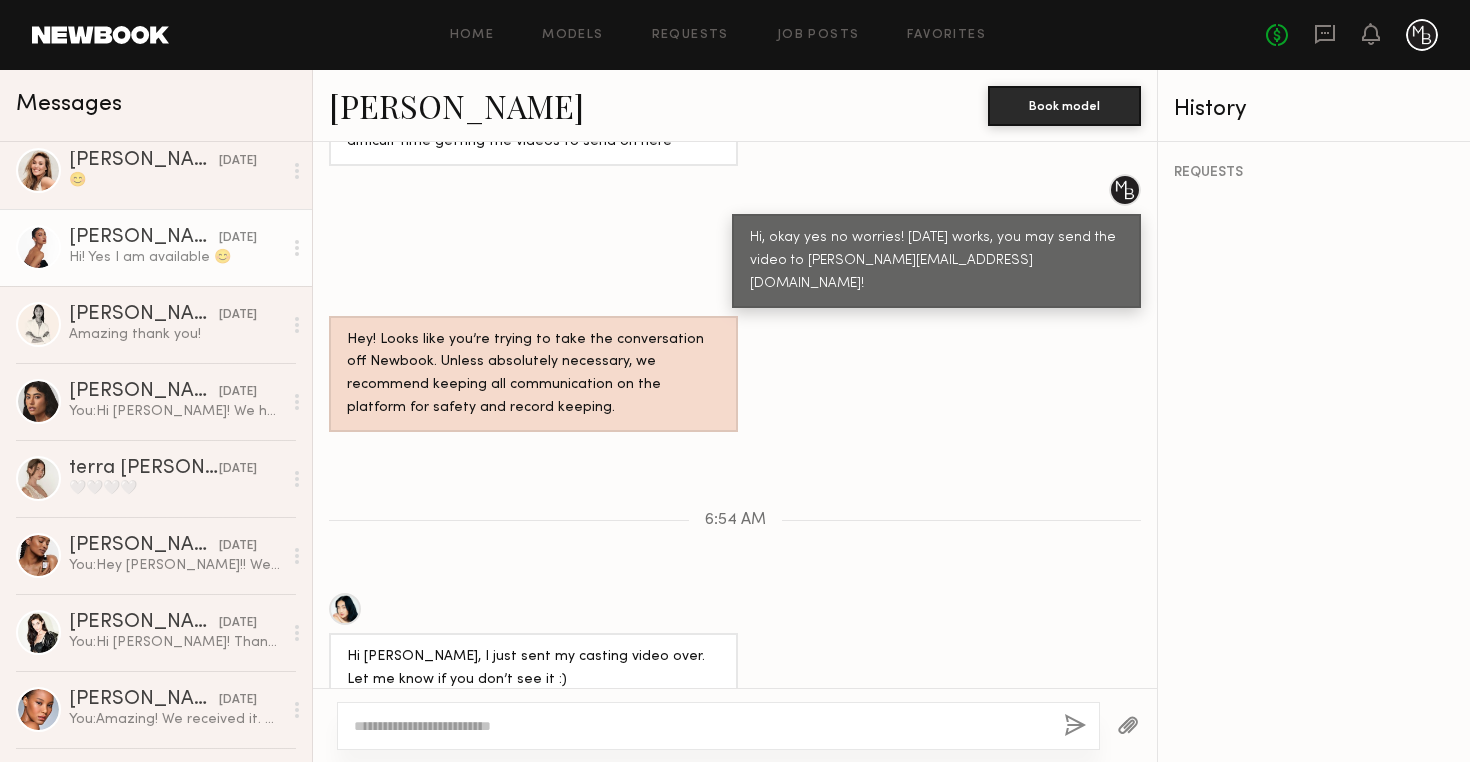 click on "Hi! Yes I am available 😊" 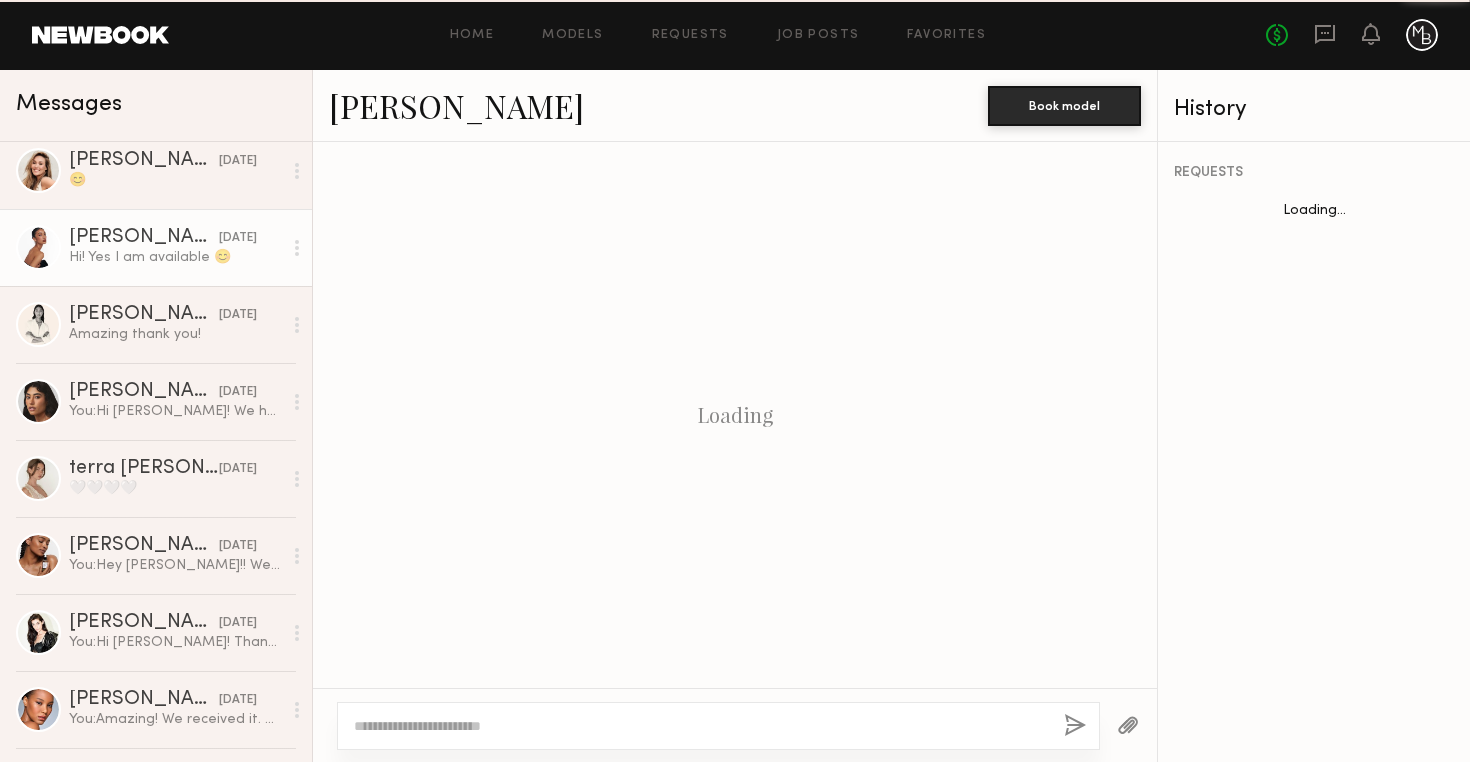 scroll, scrollTop: 2176, scrollLeft: 0, axis: vertical 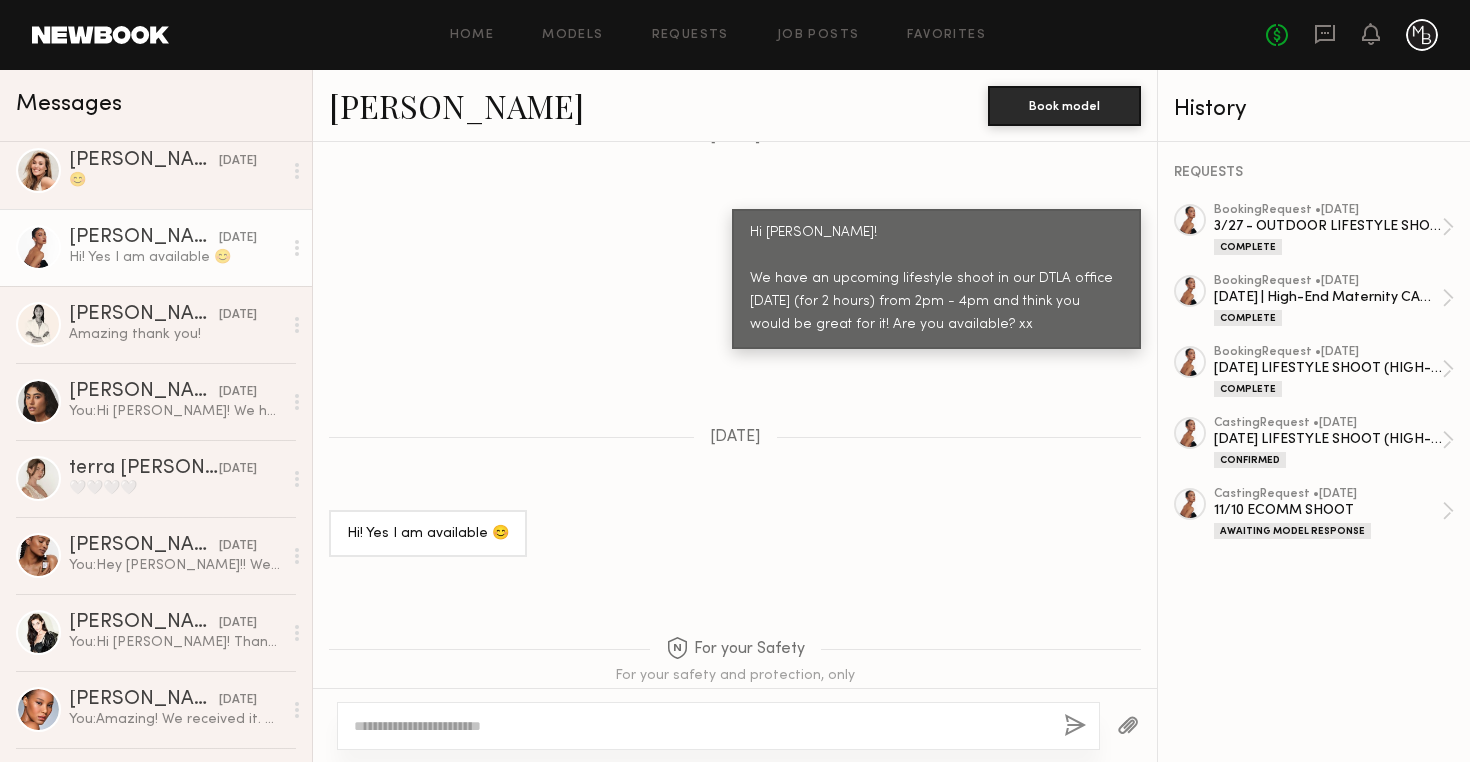 click on "Kyrah V." 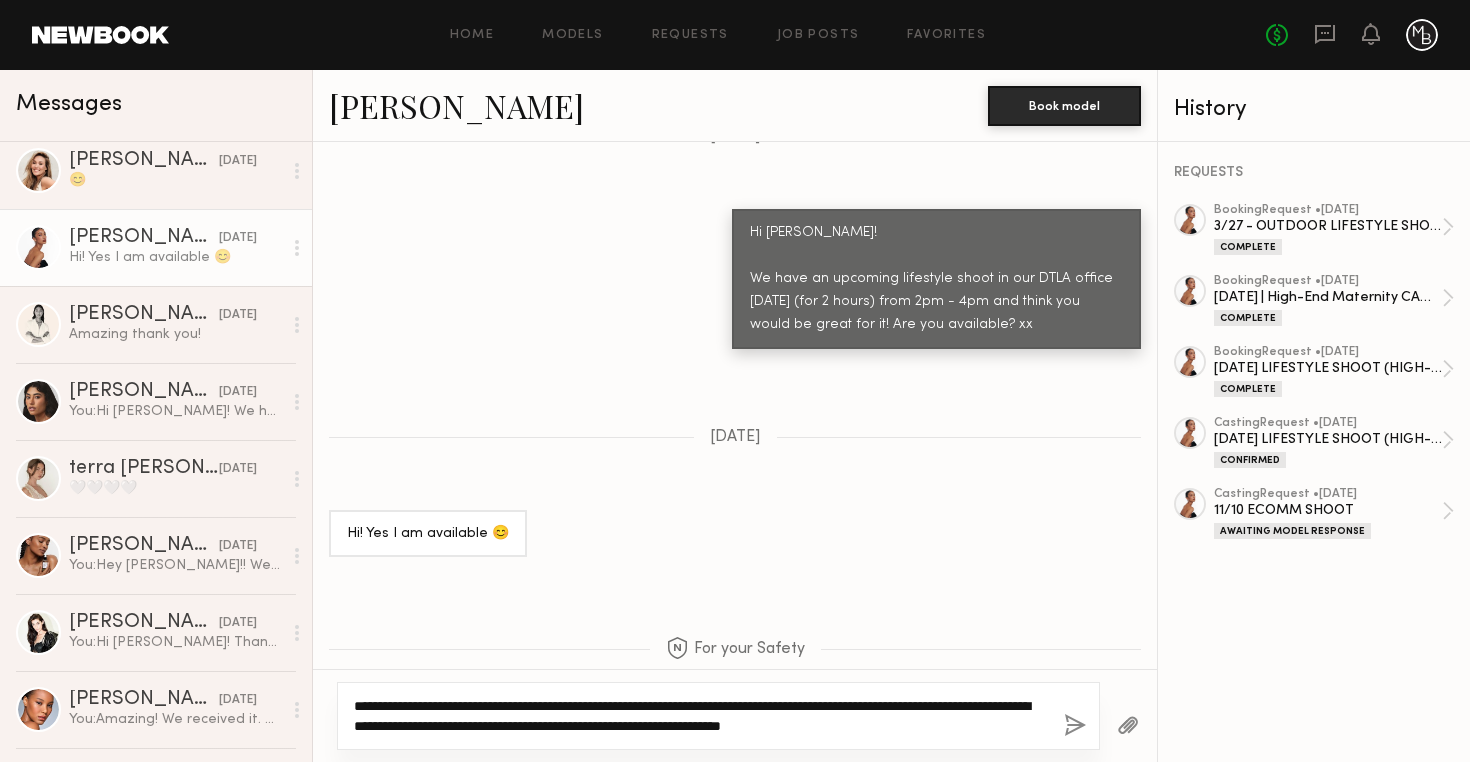 click on "**********" 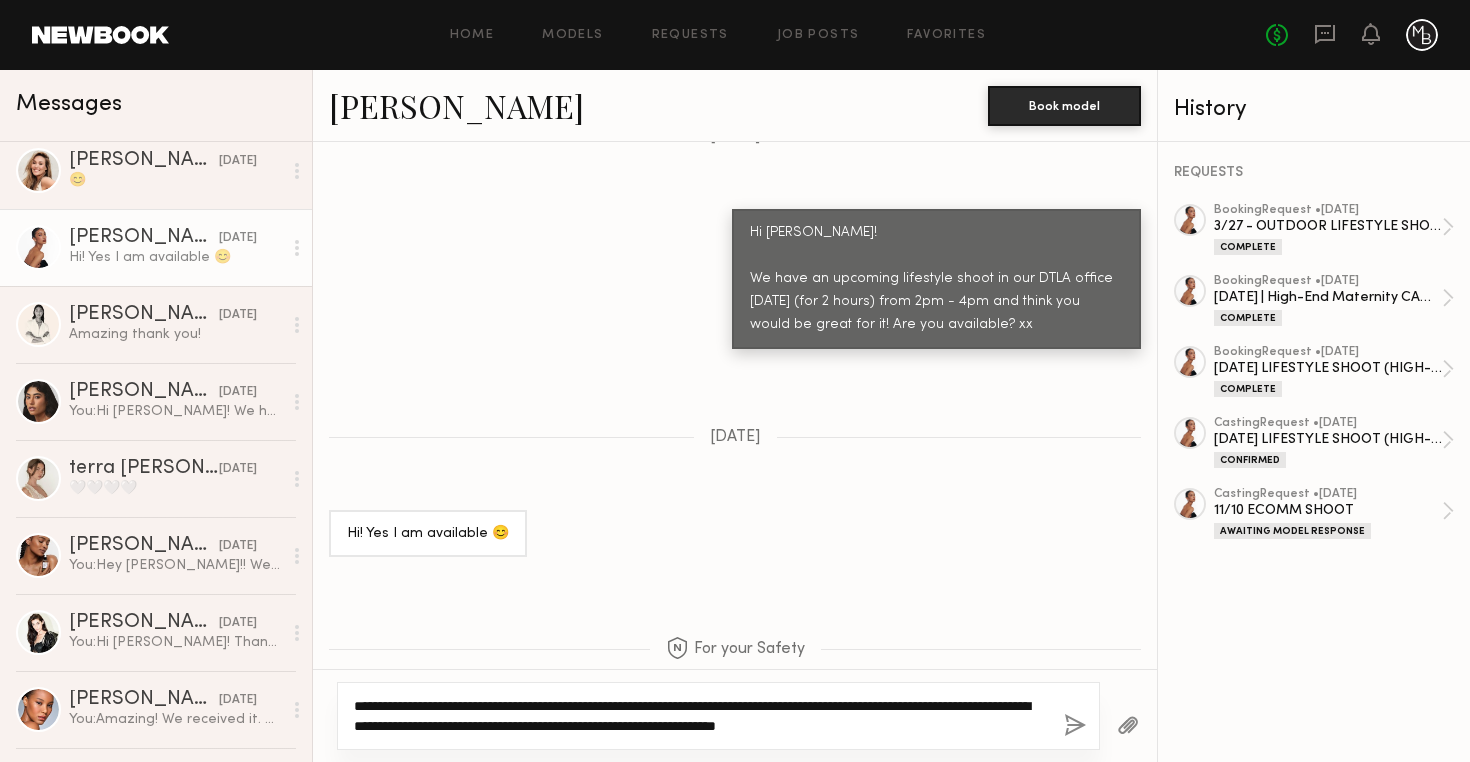 drag, startPoint x: 710, startPoint y: 730, endPoint x: 653, endPoint y: 729, distance: 57.00877 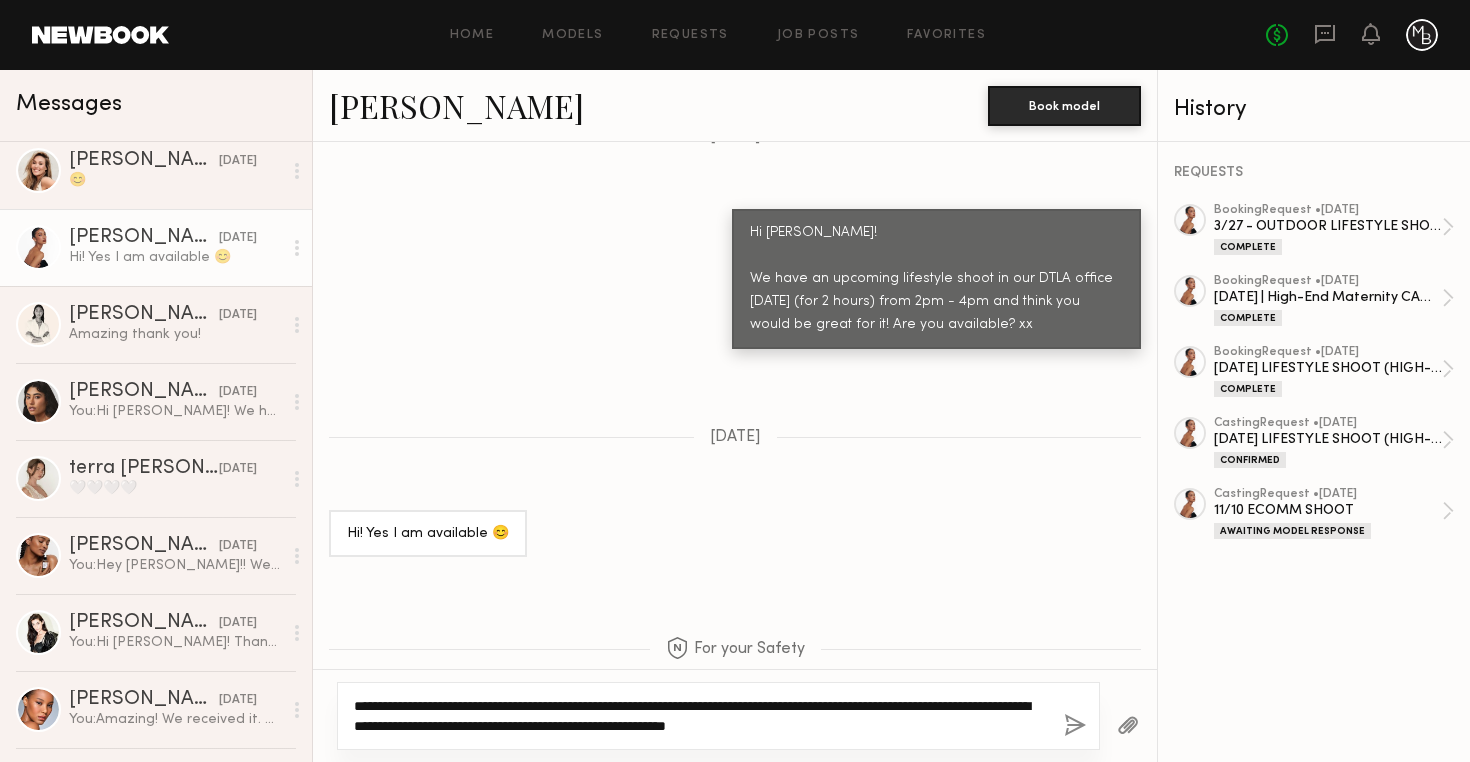type on "**********" 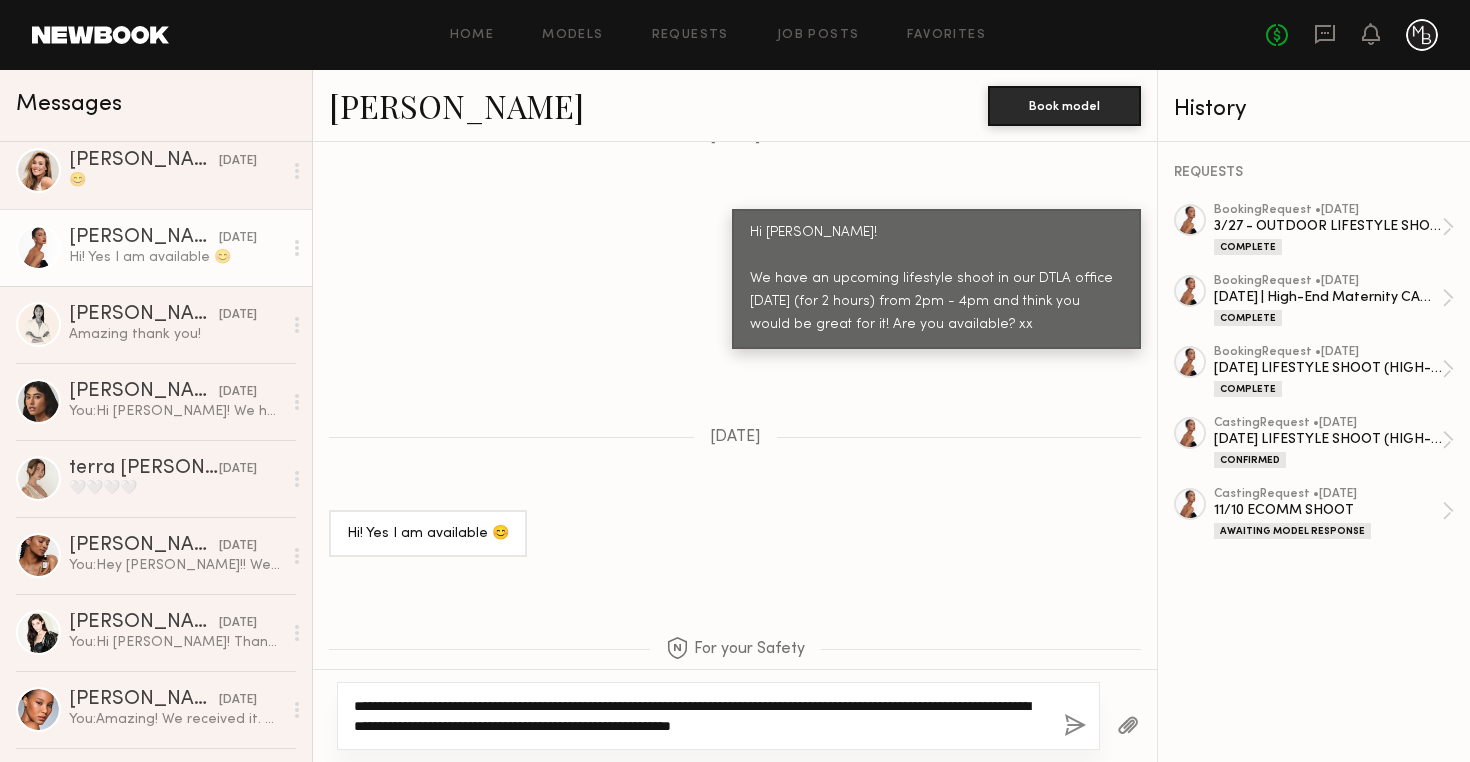 type 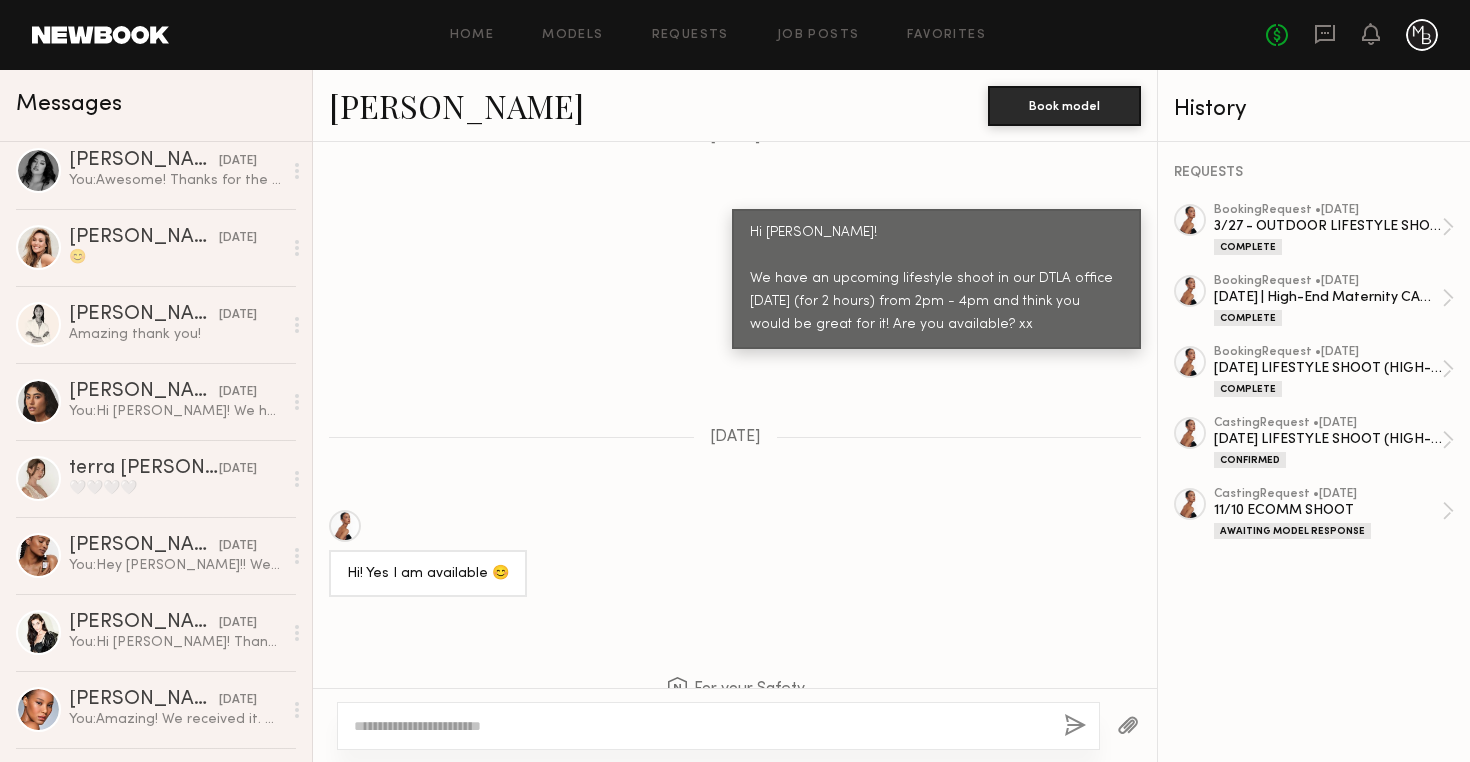 scroll, scrollTop: 2646, scrollLeft: 0, axis: vertical 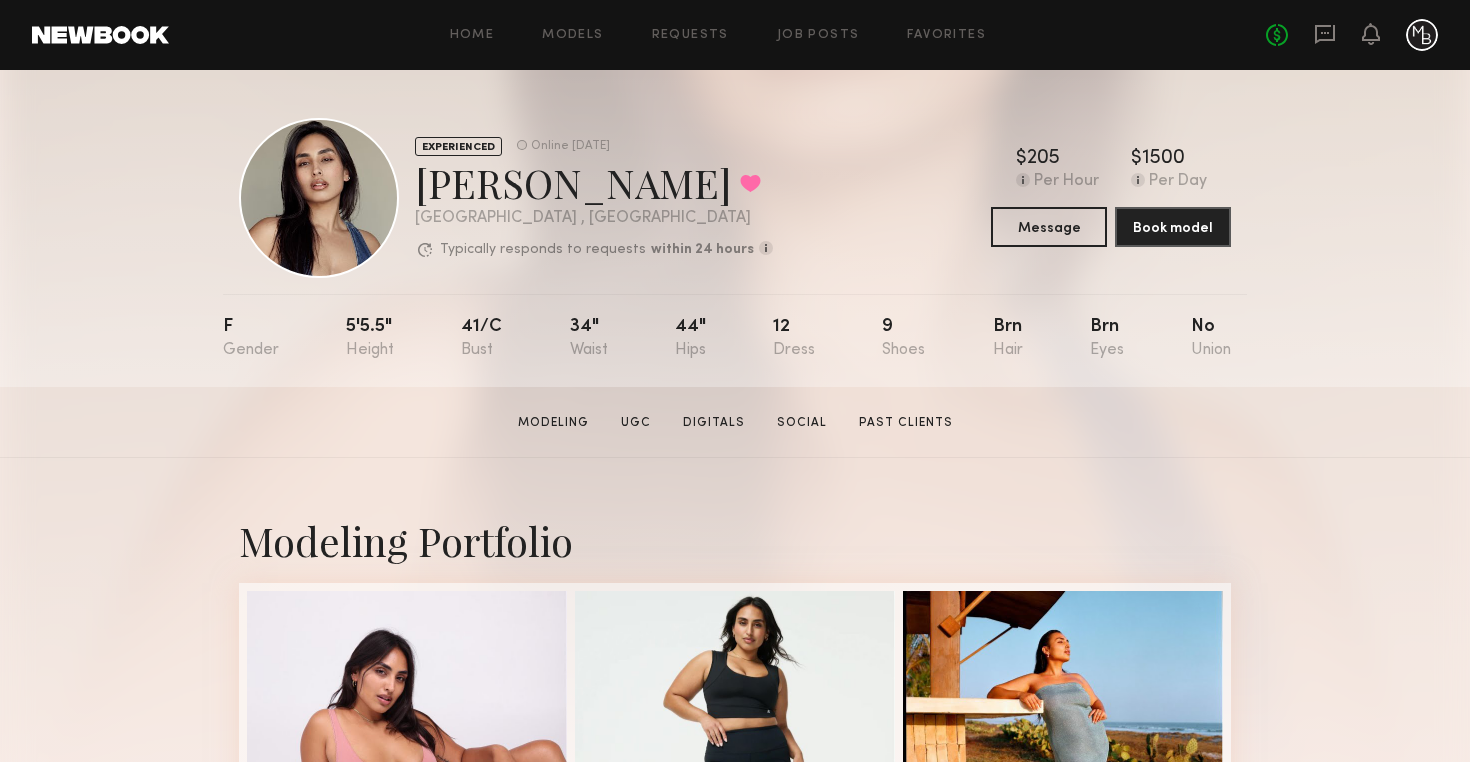 click on "Sharon C.  Modeling   UGC   Digitals   Social   Past Clients   Message   Book Model" 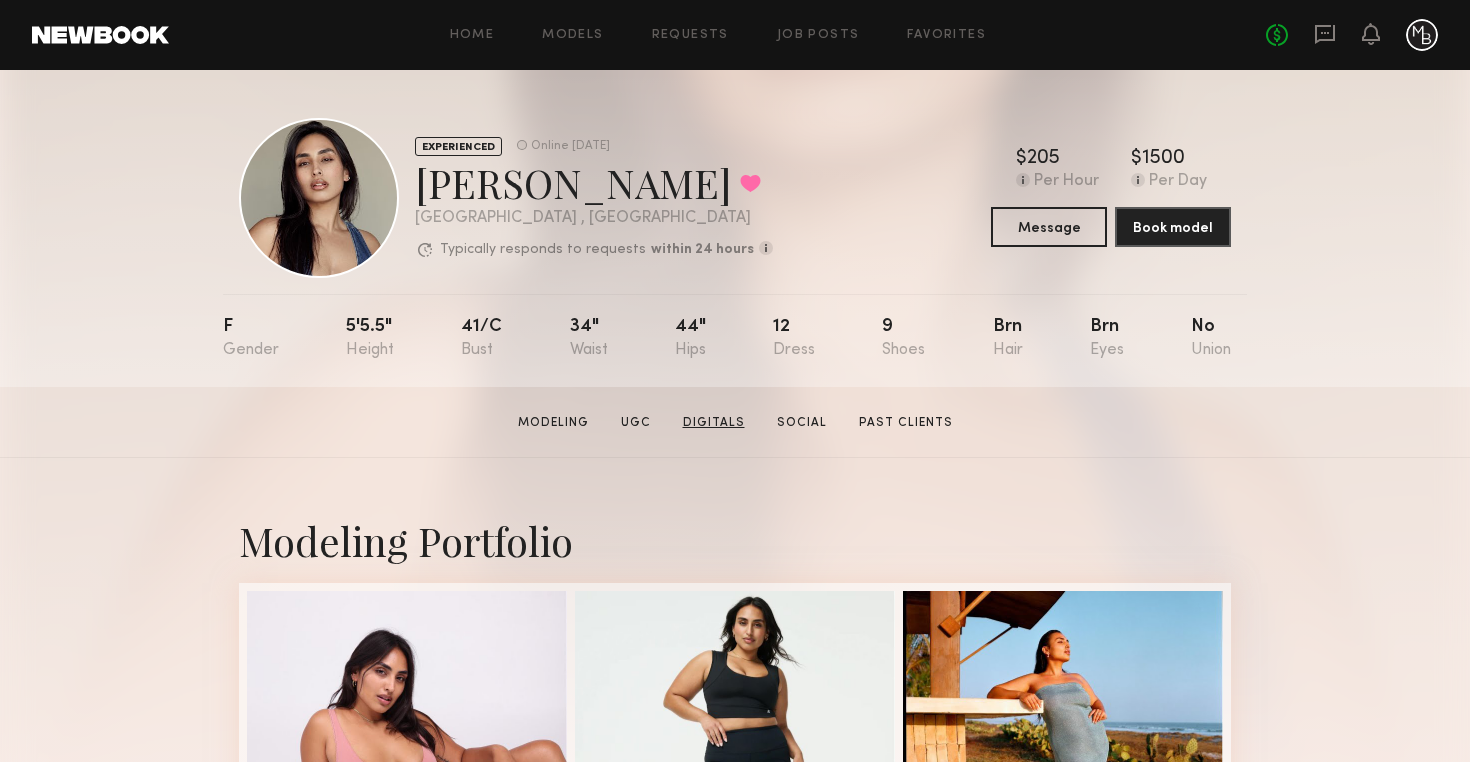click on "Digitals" 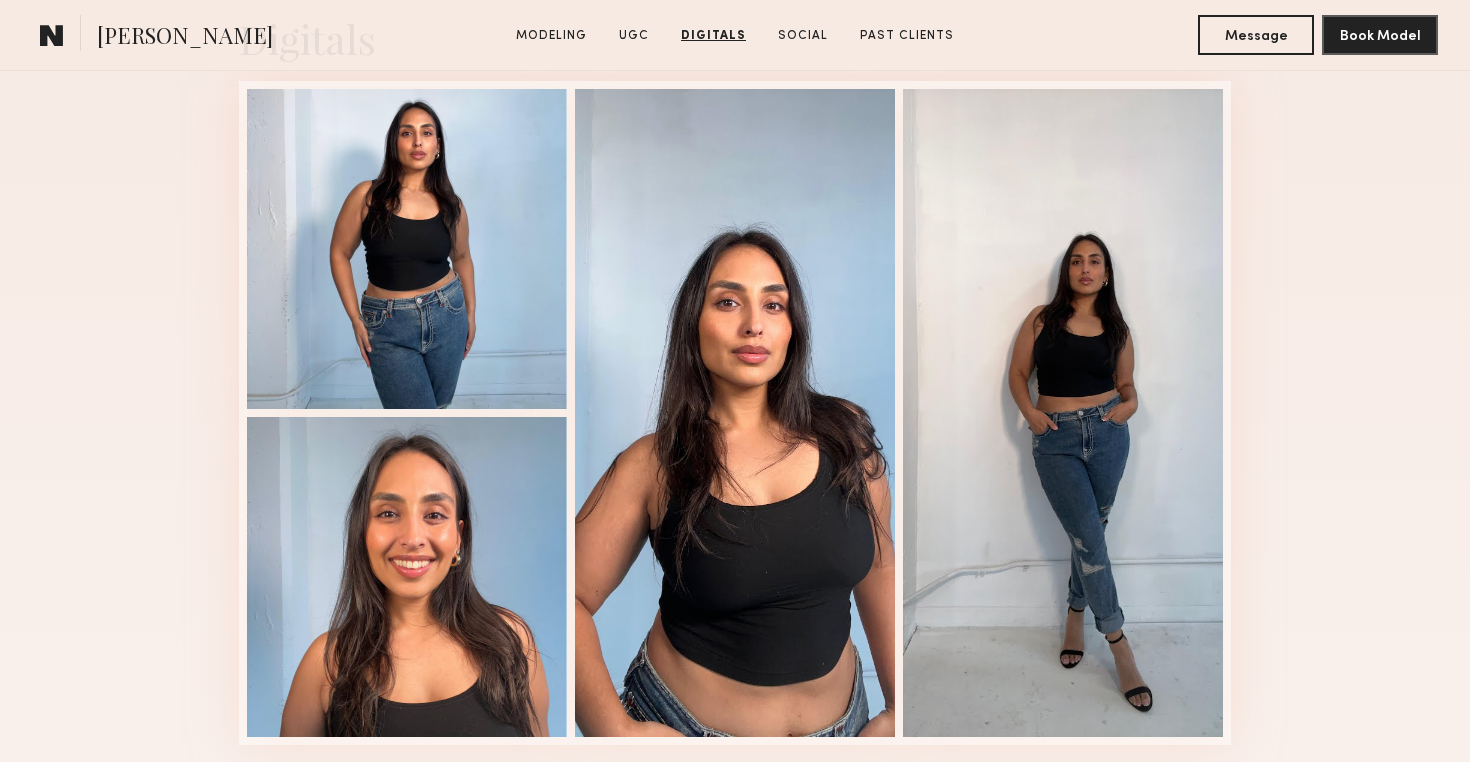 scroll, scrollTop: 2702, scrollLeft: 0, axis: vertical 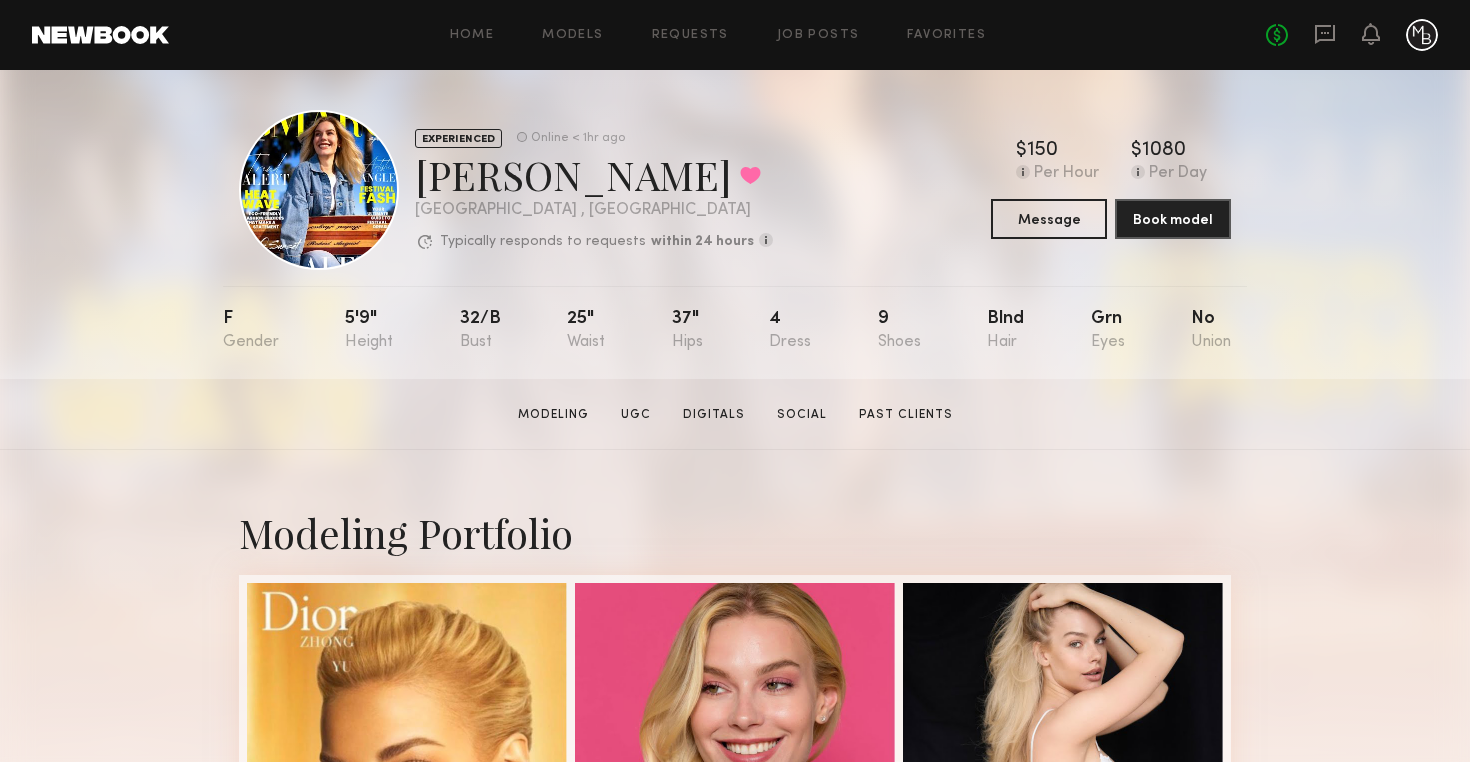 click on "Modeling   UGC   Digitals   Social   Past Clients" 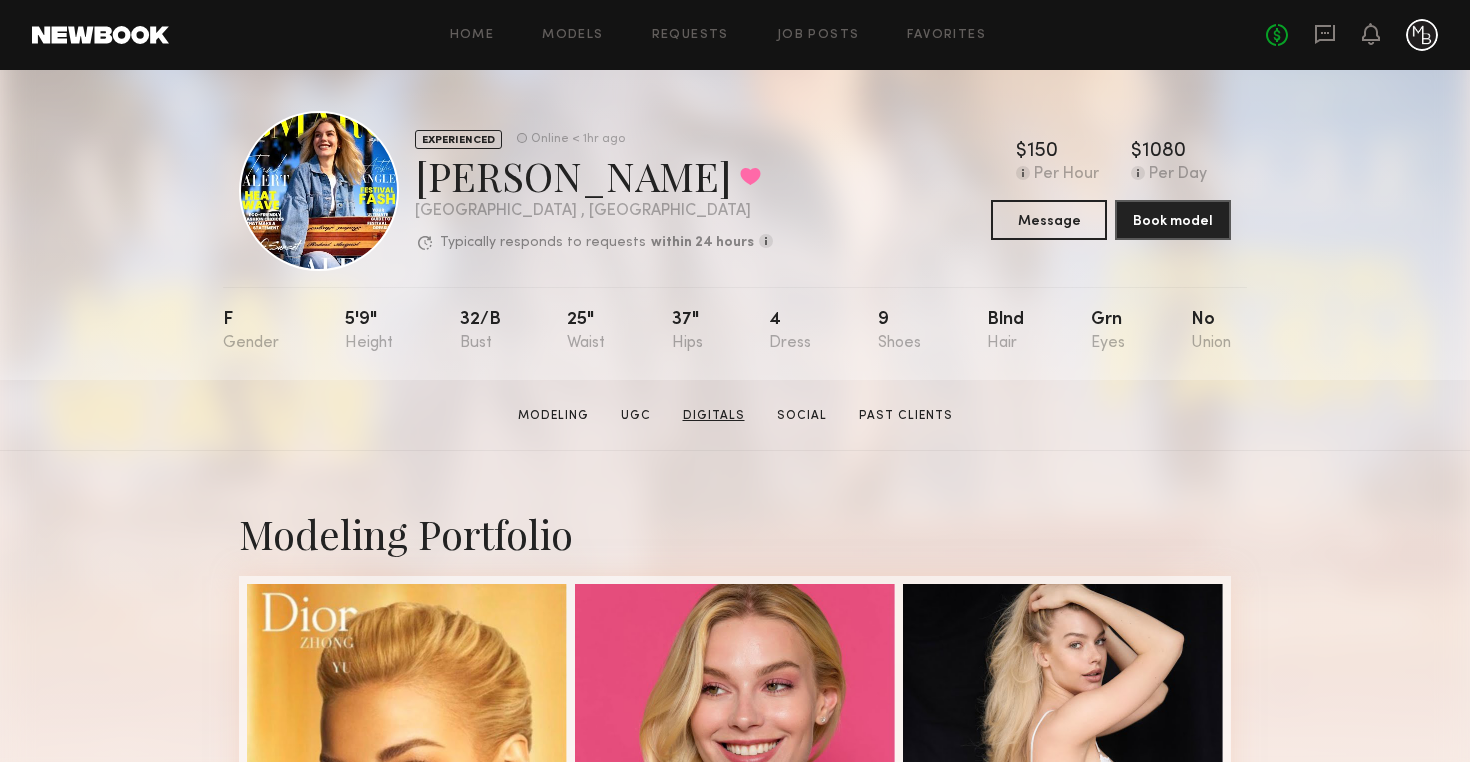 click on "Digitals" 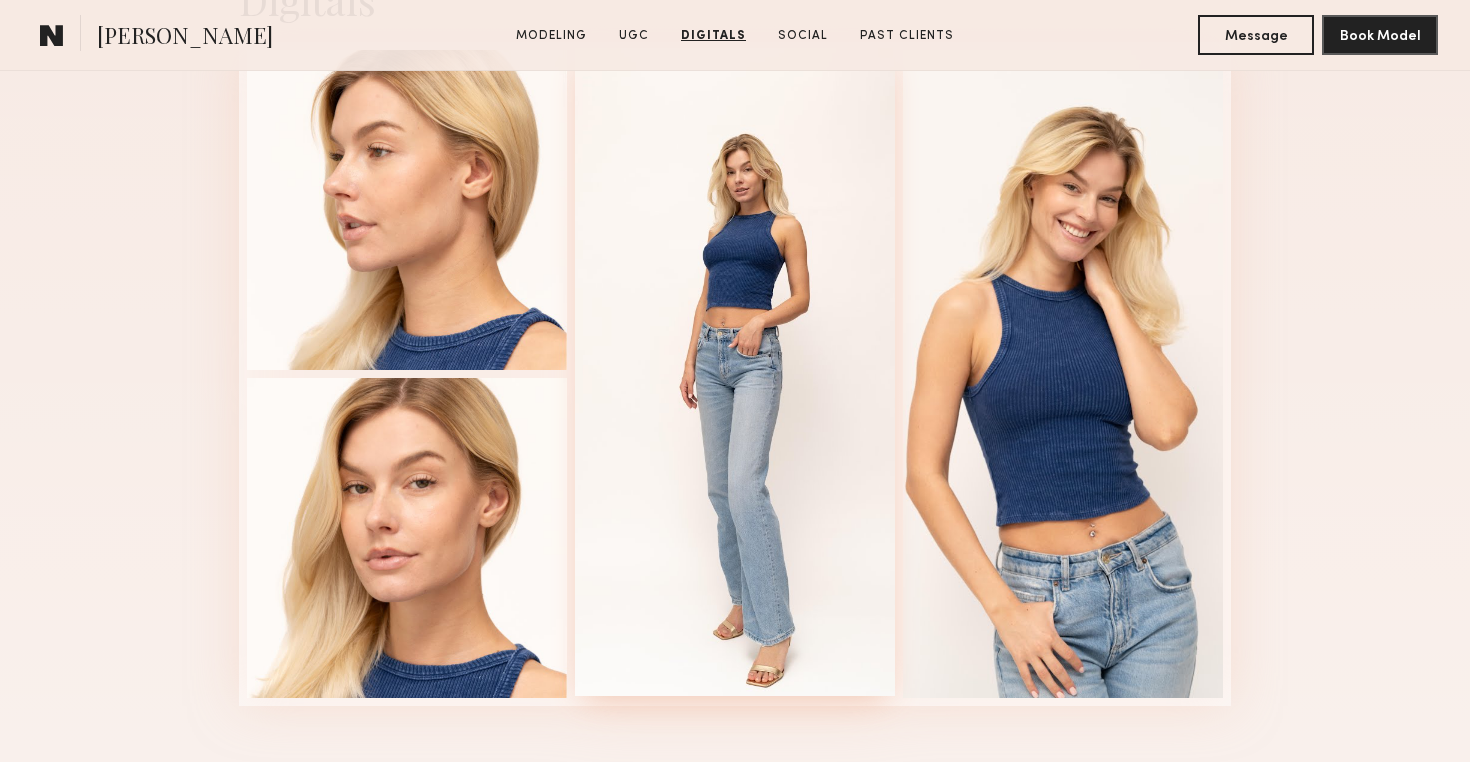 scroll, scrollTop: 4396, scrollLeft: 0, axis: vertical 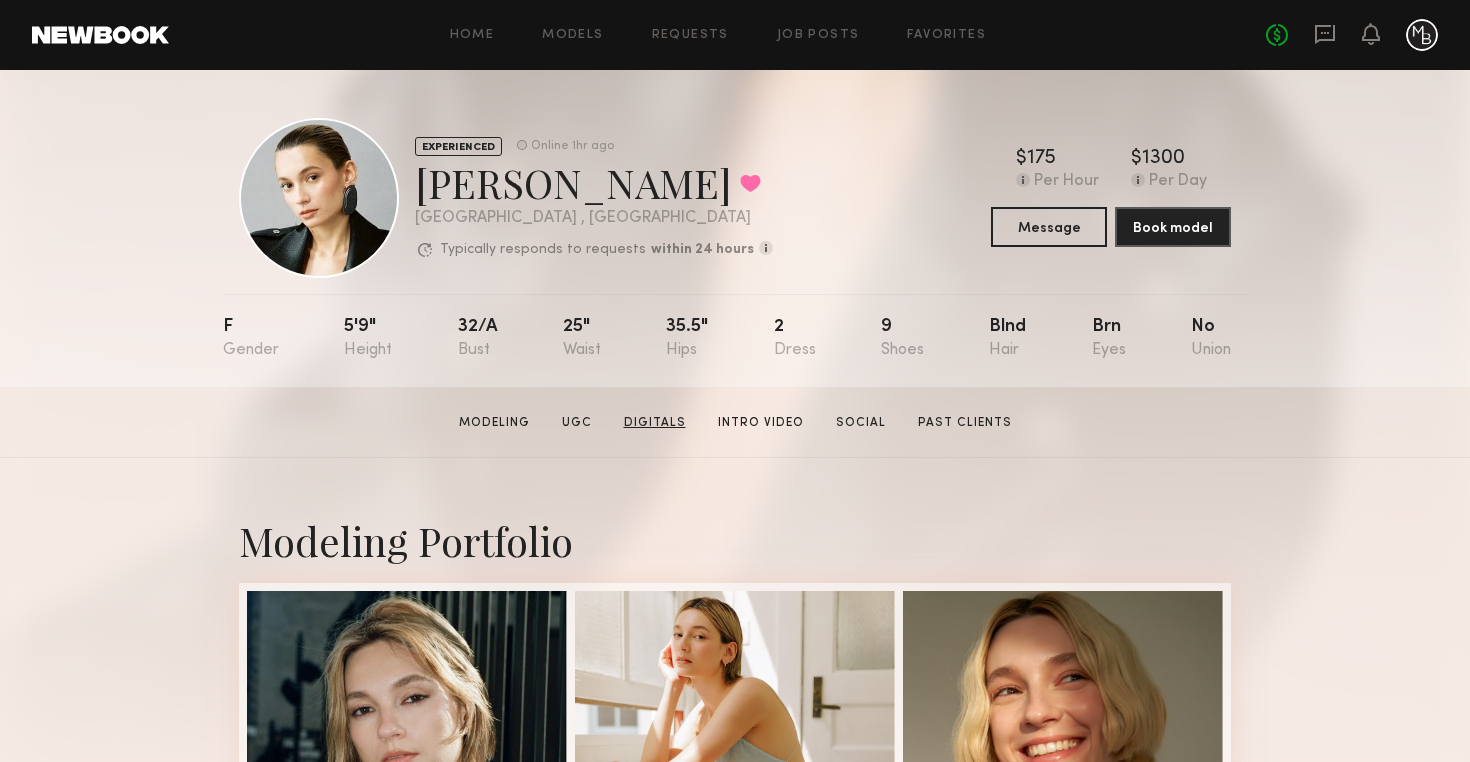click on "Digitals" 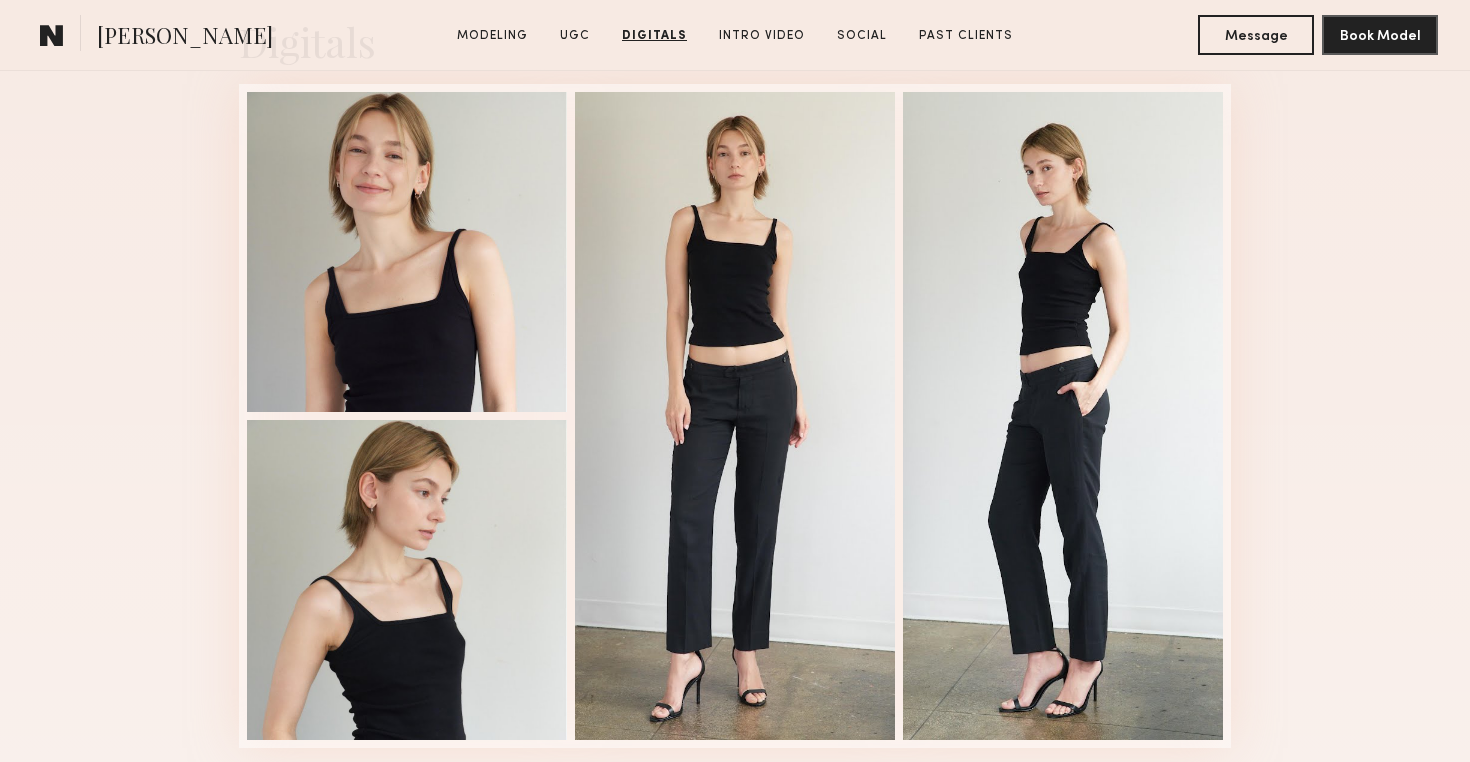 scroll, scrollTop: 2639, scrollLeft: 0, axis: vertical 